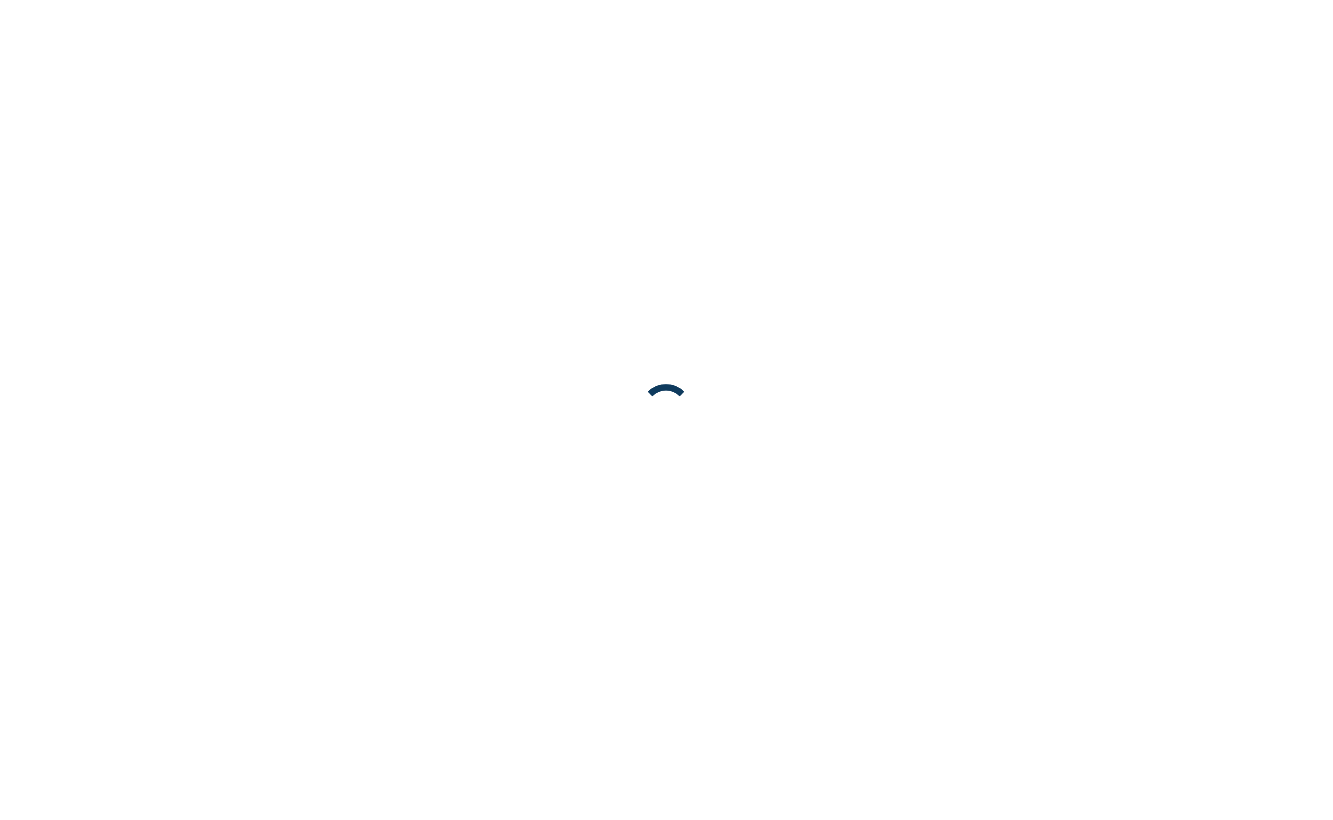 scroll, scrollTop: 0, scrollLeft: 0, axis: both 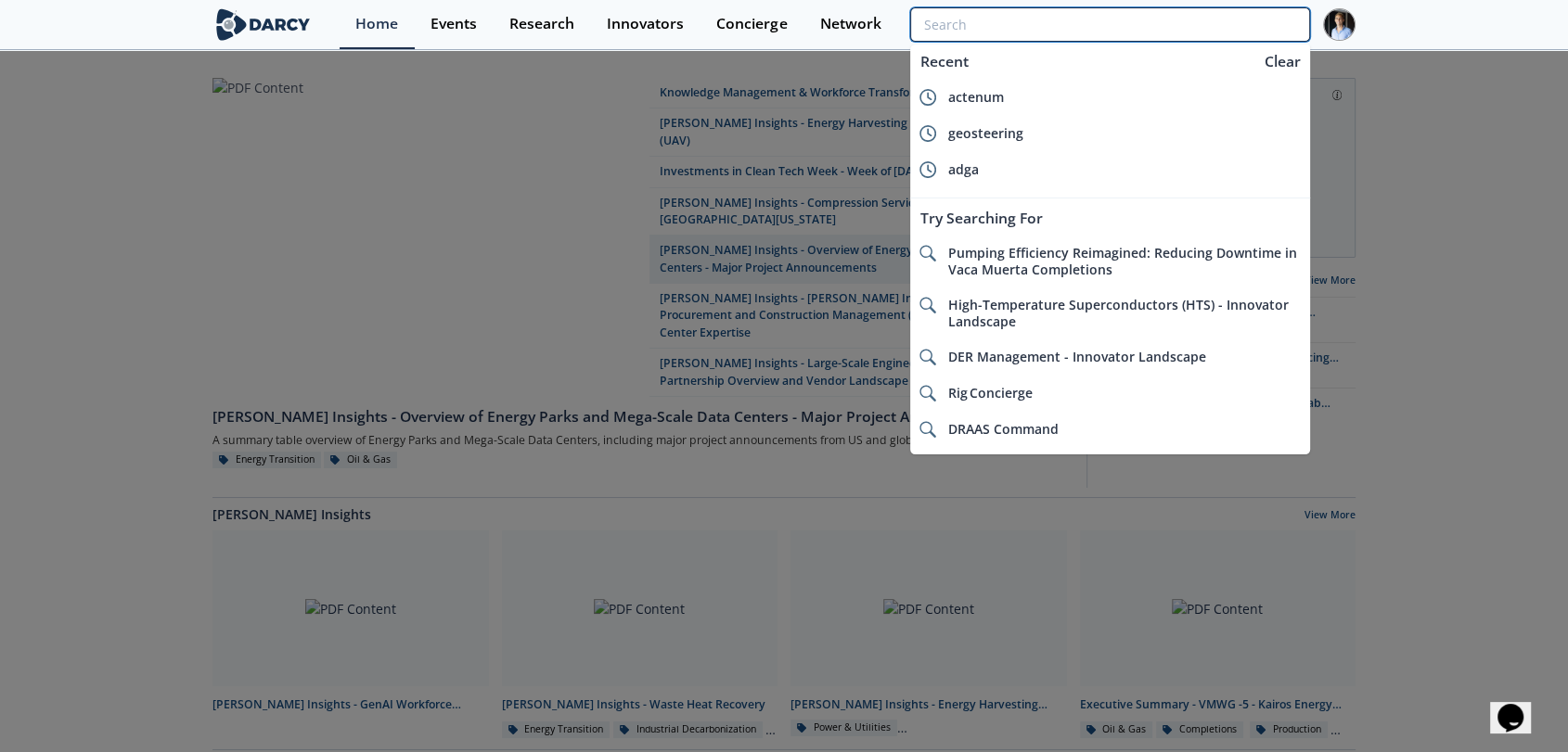 click at bounding box center [1110, 24] 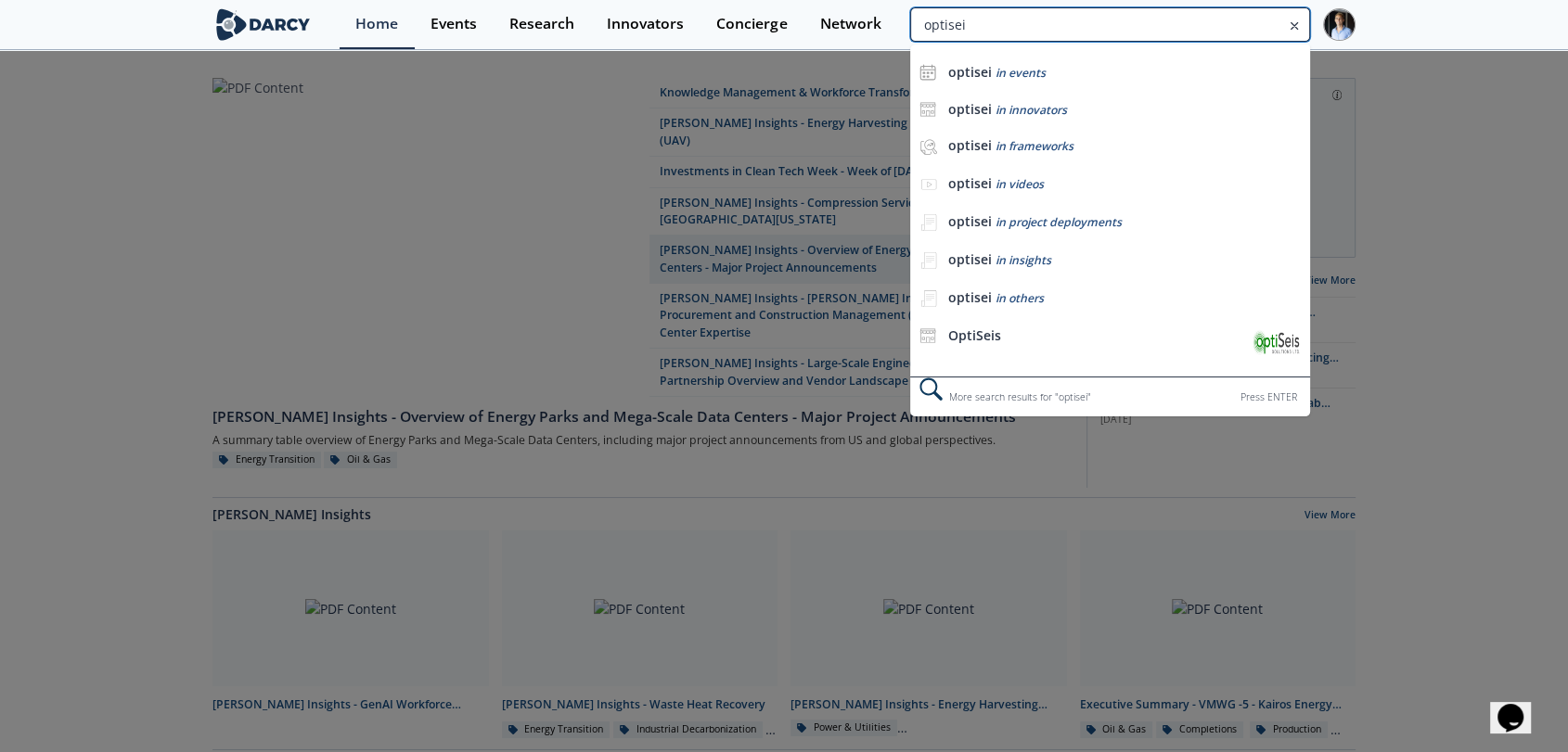 click on "optisei" at bounding box center [1110, 24] 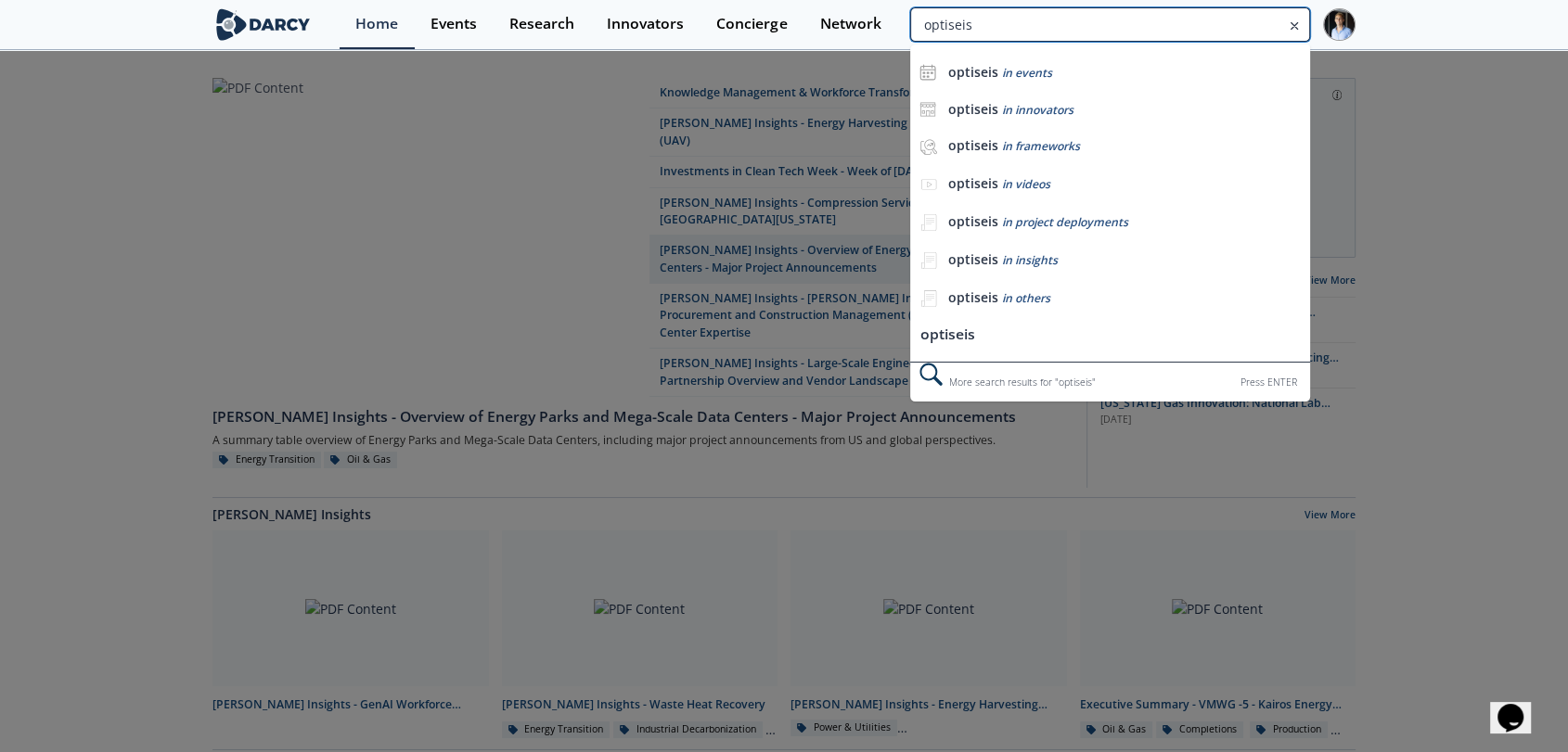 type on "optiseis" 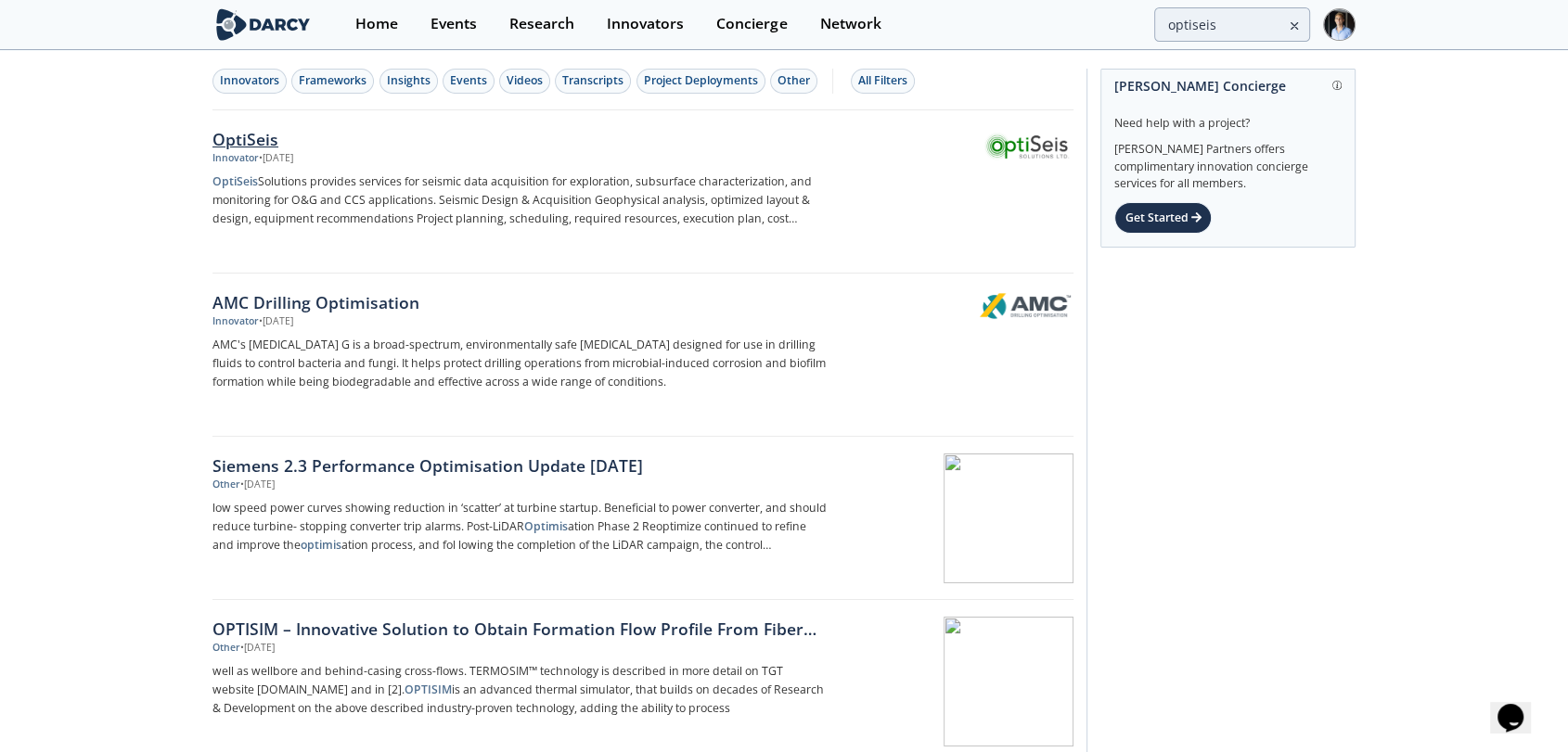 click on "OptiSeis  Solutions provides services for seismic data acquisition for exploration, subsurface characterization, and monitoring for O&G and CCS applications.
Seismic Design & Acquisition
Geophysical analysis, optimized layout & design, equipment recommendations
Project planning, scheduling, required resources, execution plan, cost estimates
Bid normalization, bid analysis, contractor procurement and summary
Contractor readiness, process" at bounding box center [520, 200] 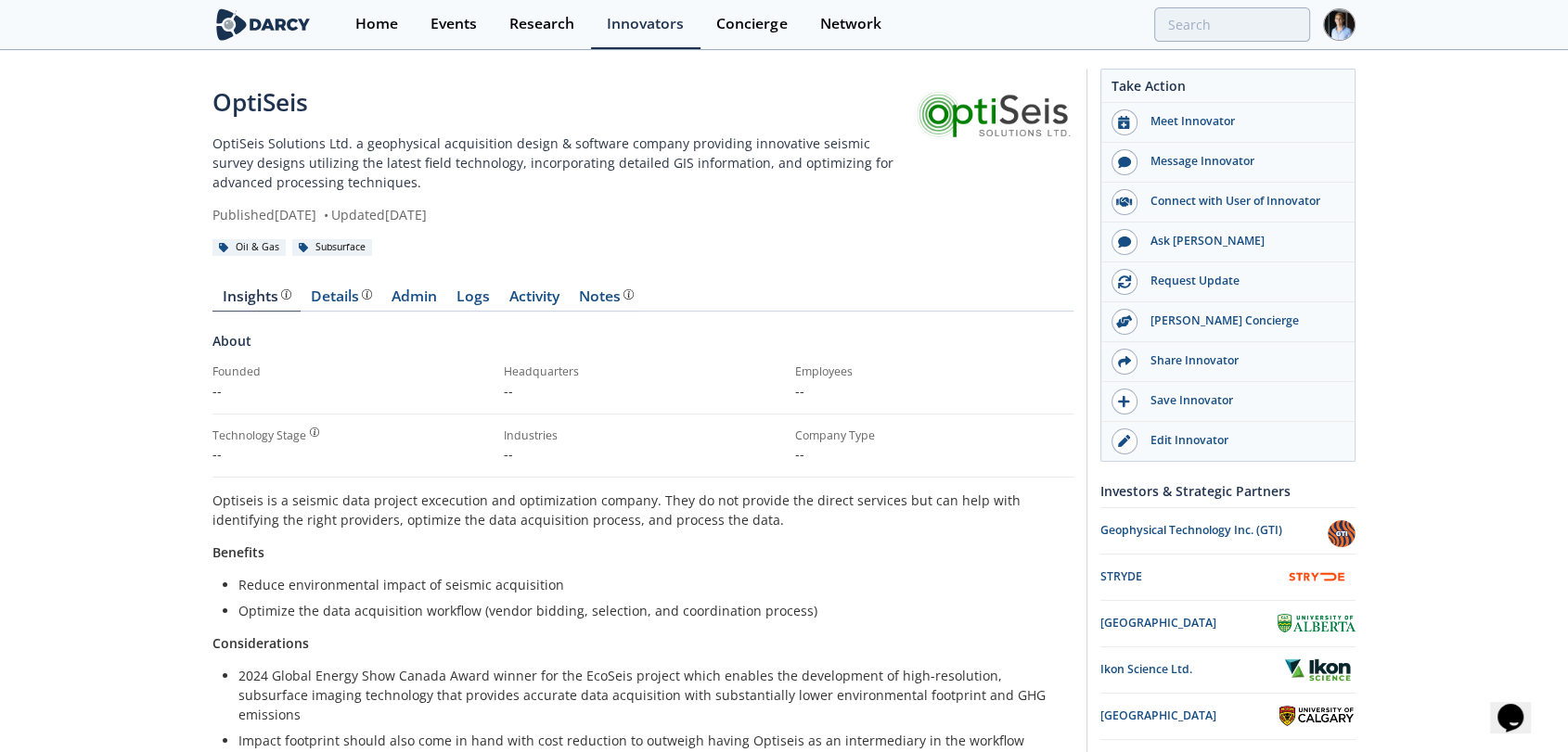 click on "Insights
Details
Admin
Logs
Activity
Notes
About
Founded
--
Headquarters" at bounding box center (643, 658) 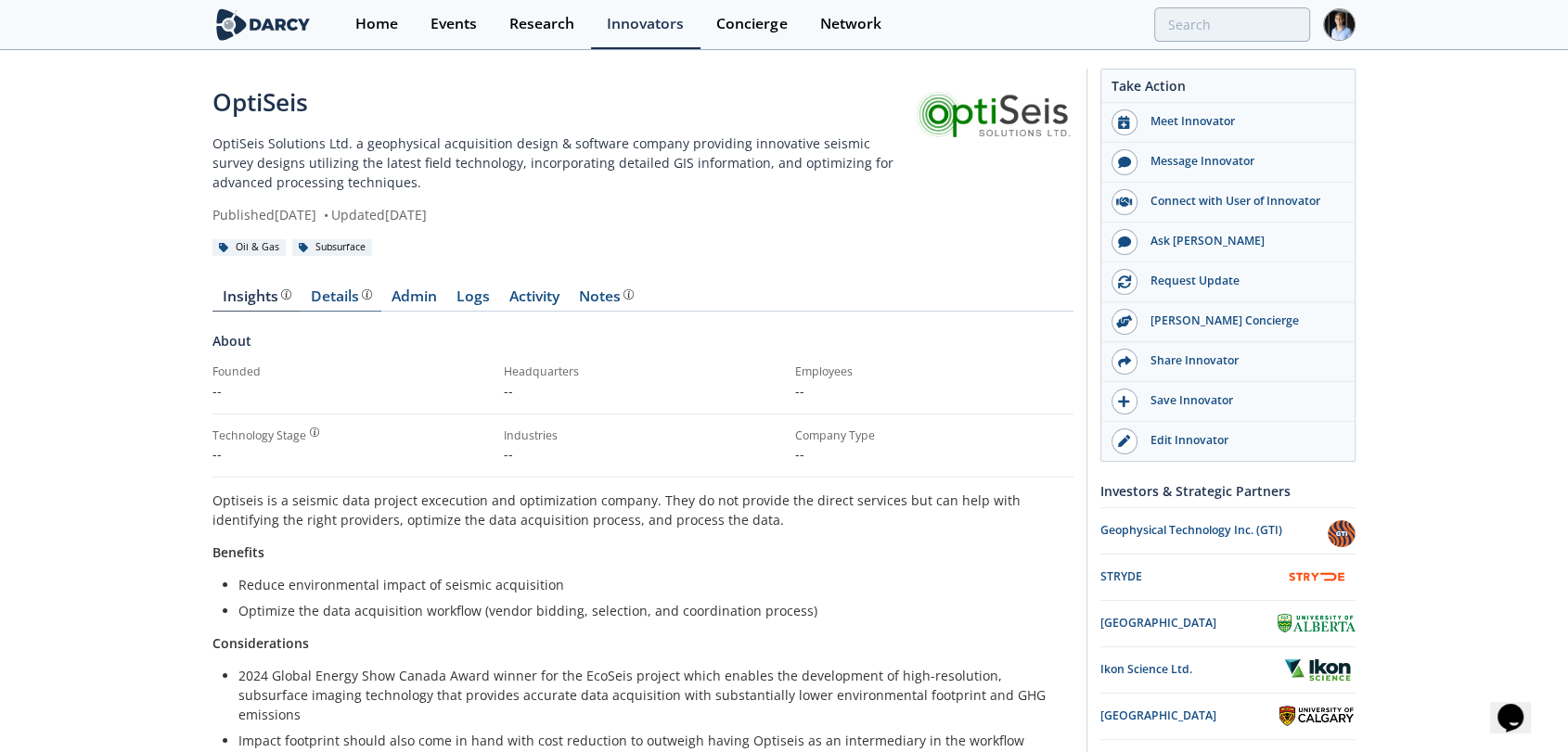 click on "Details" at bounding box center [341, 297] 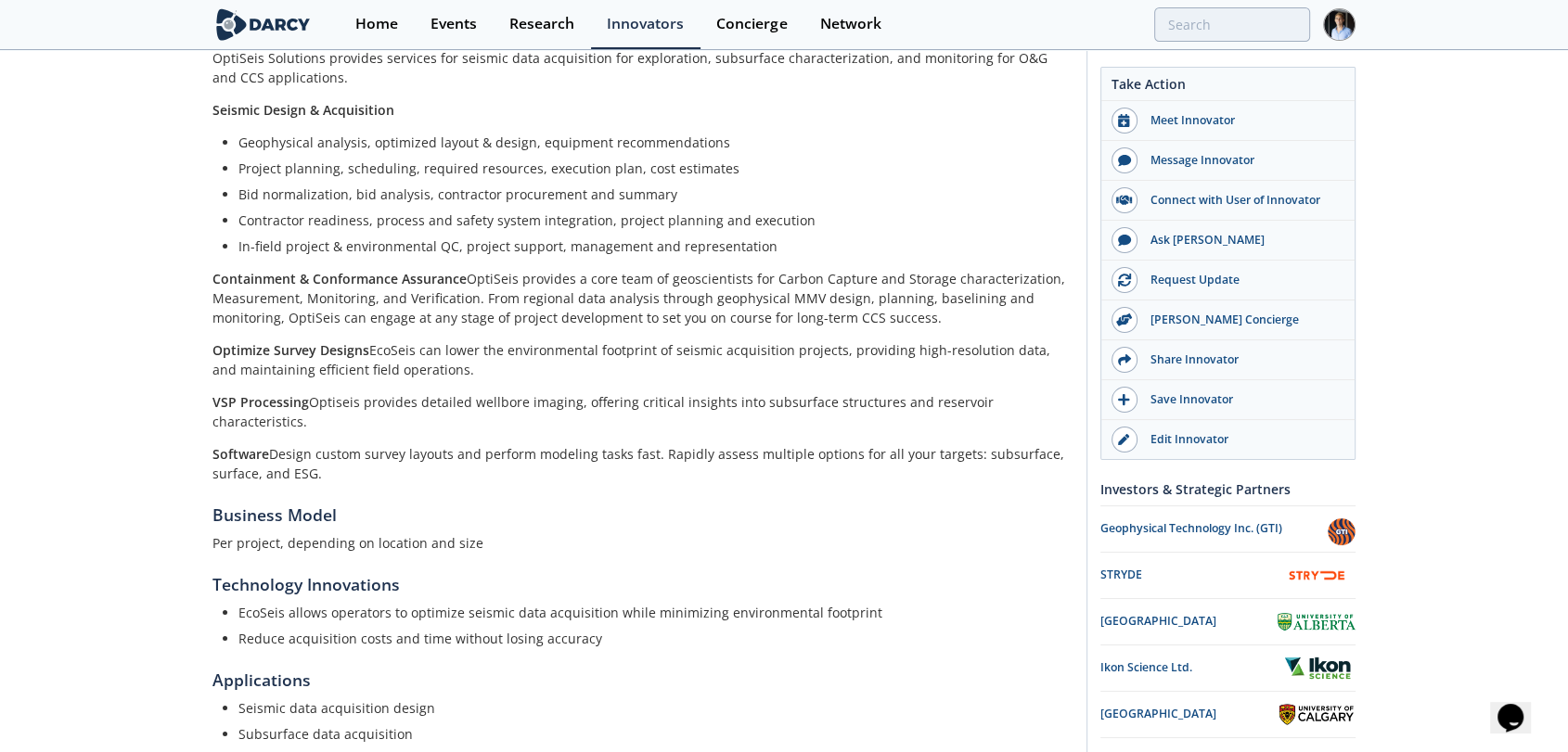 scroll, scrollTop: 0, scrollLeft: 0, axis: both 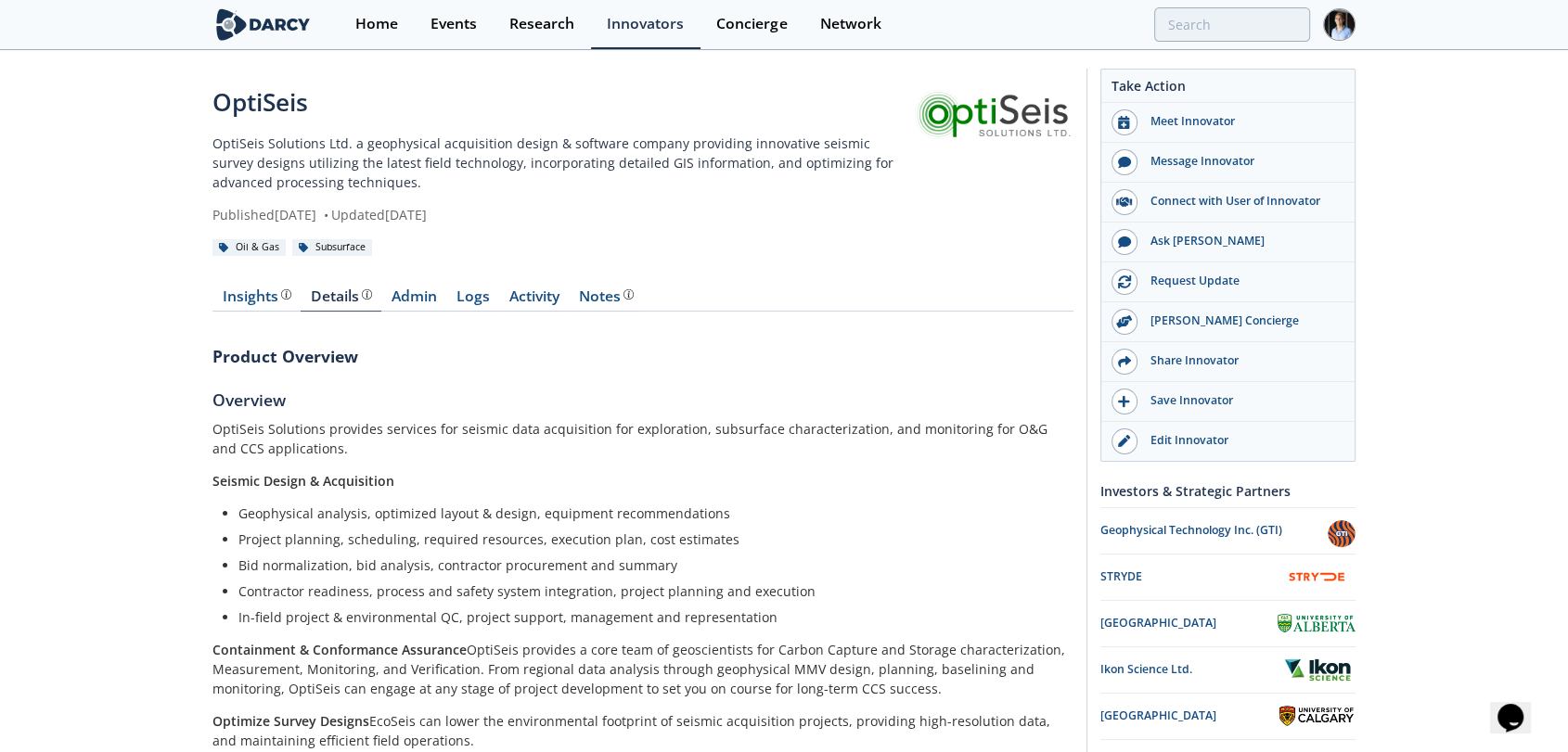 drag, startPoint x: 235, startPoint y: 98, endPoint x: 788, endPoint y: 300, distance: 588.738 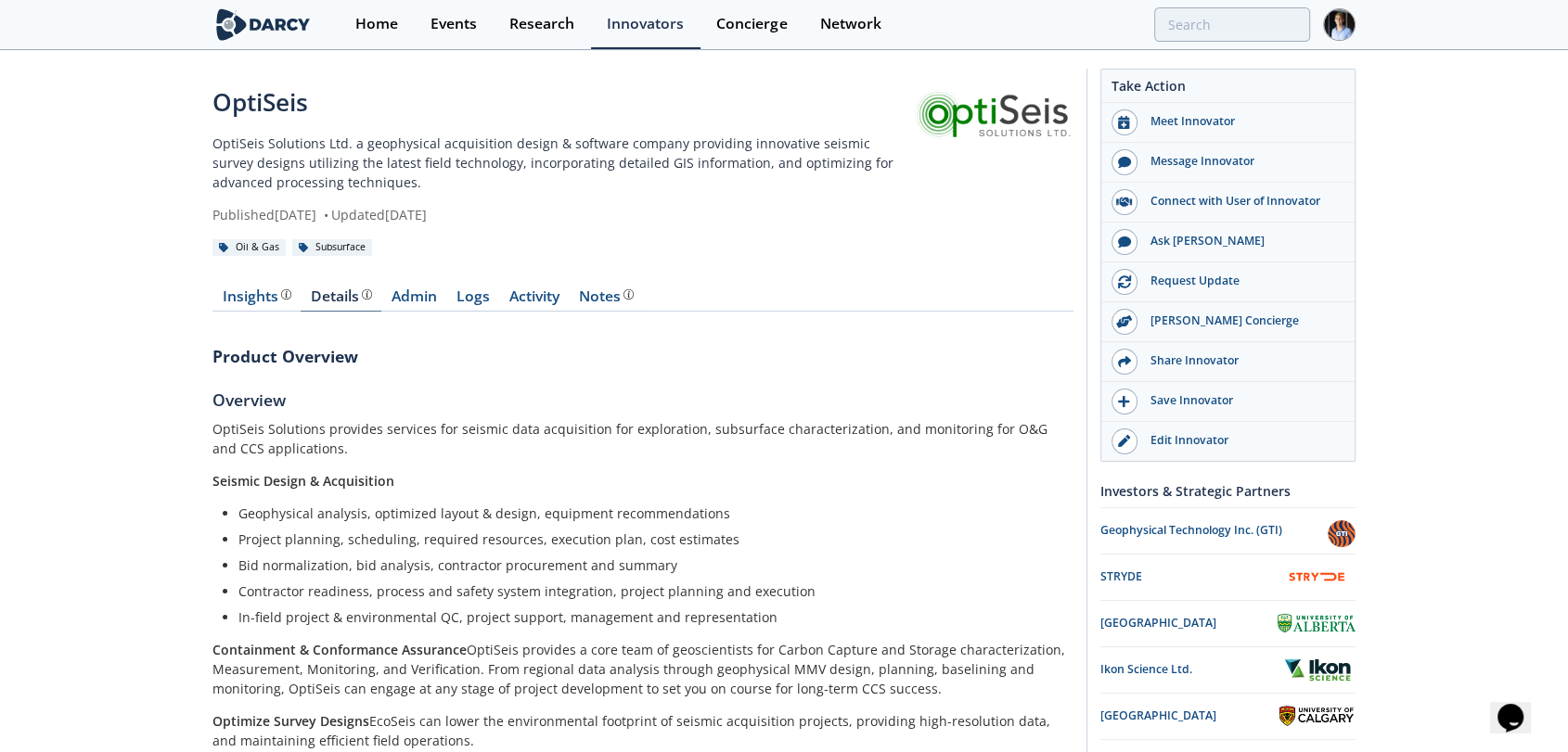 click on "Details" at bounding box center (341, 297) 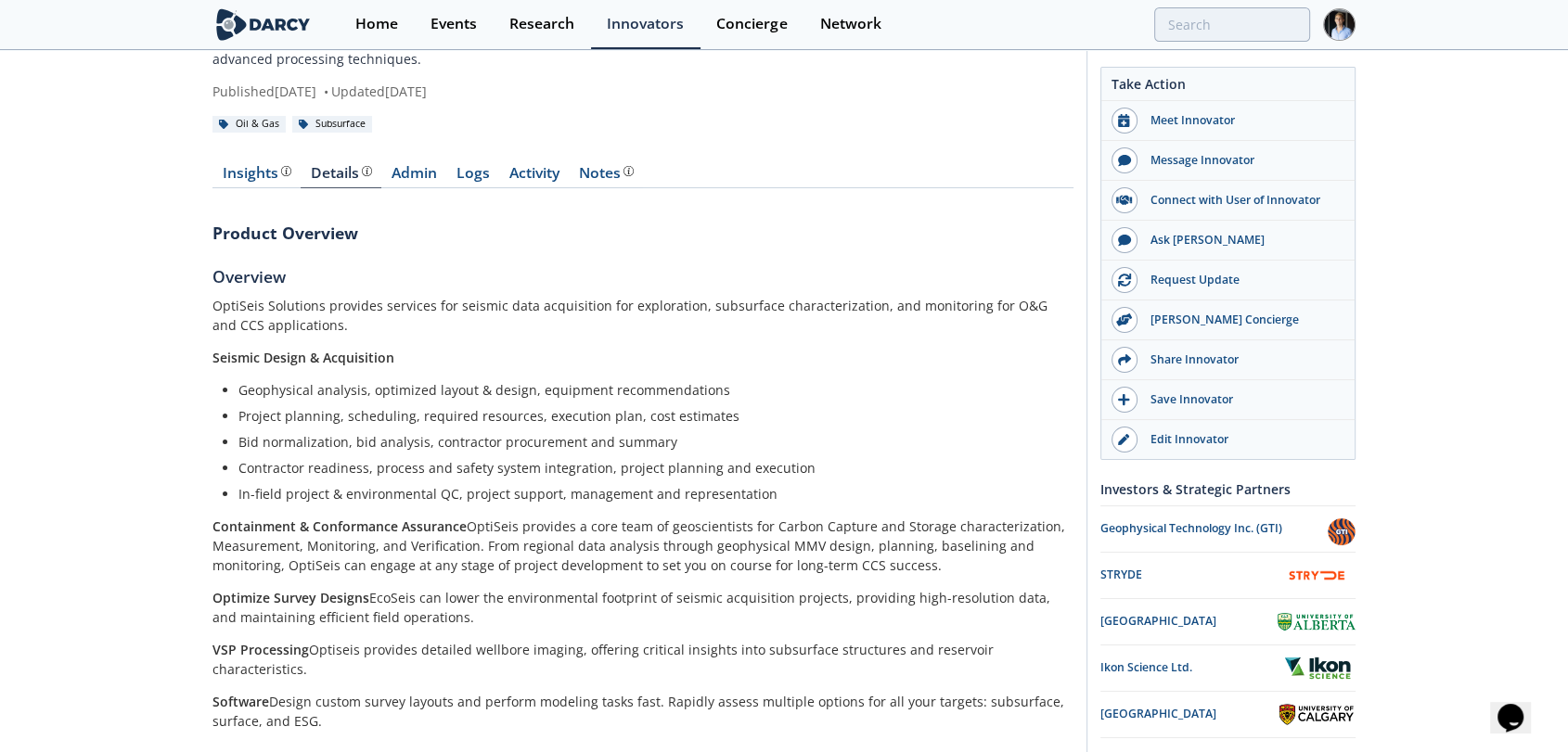 scroll, scrollTop: 121, scrollLeft: 0, axis: vertical 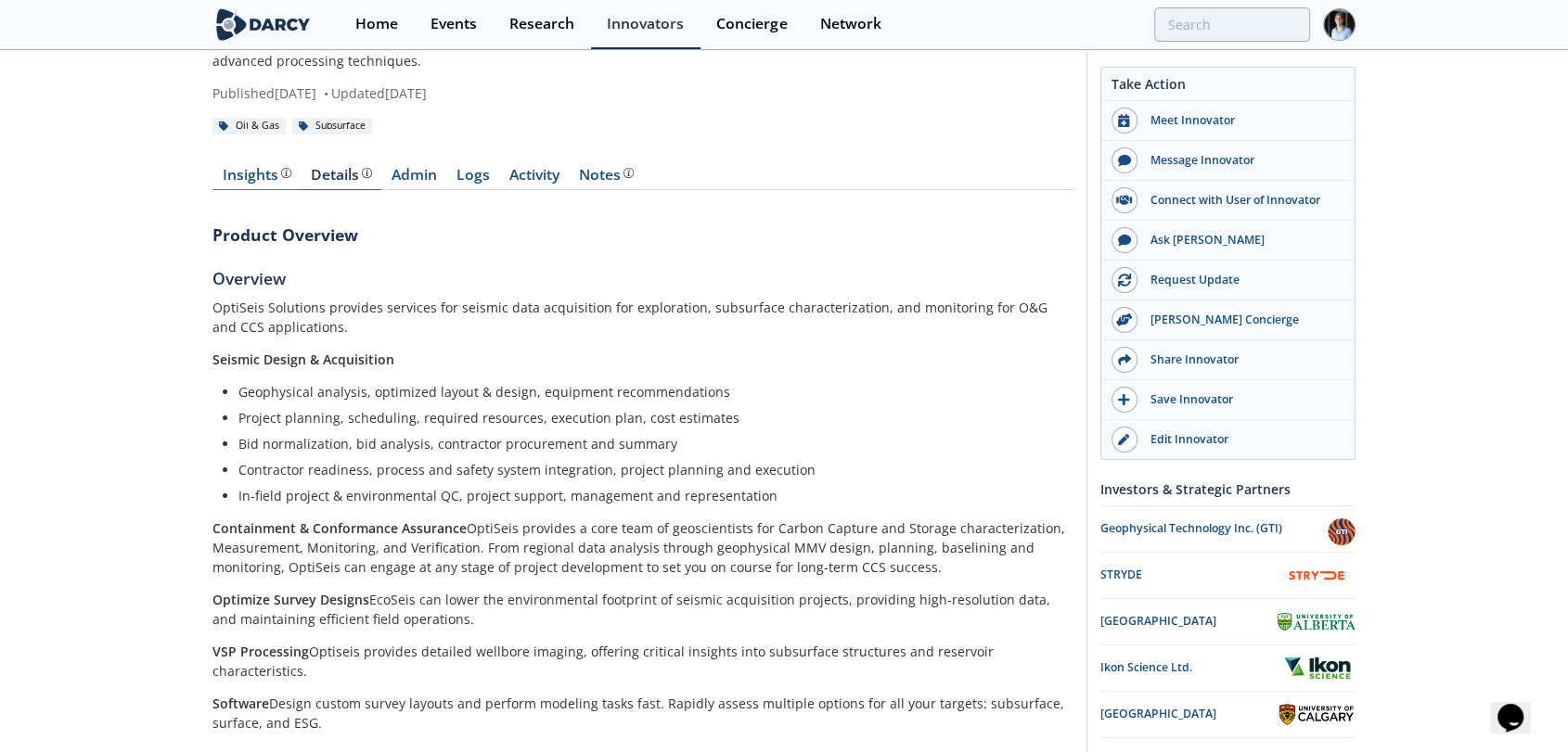 click on "Insights" at bounding box center [256, 179] 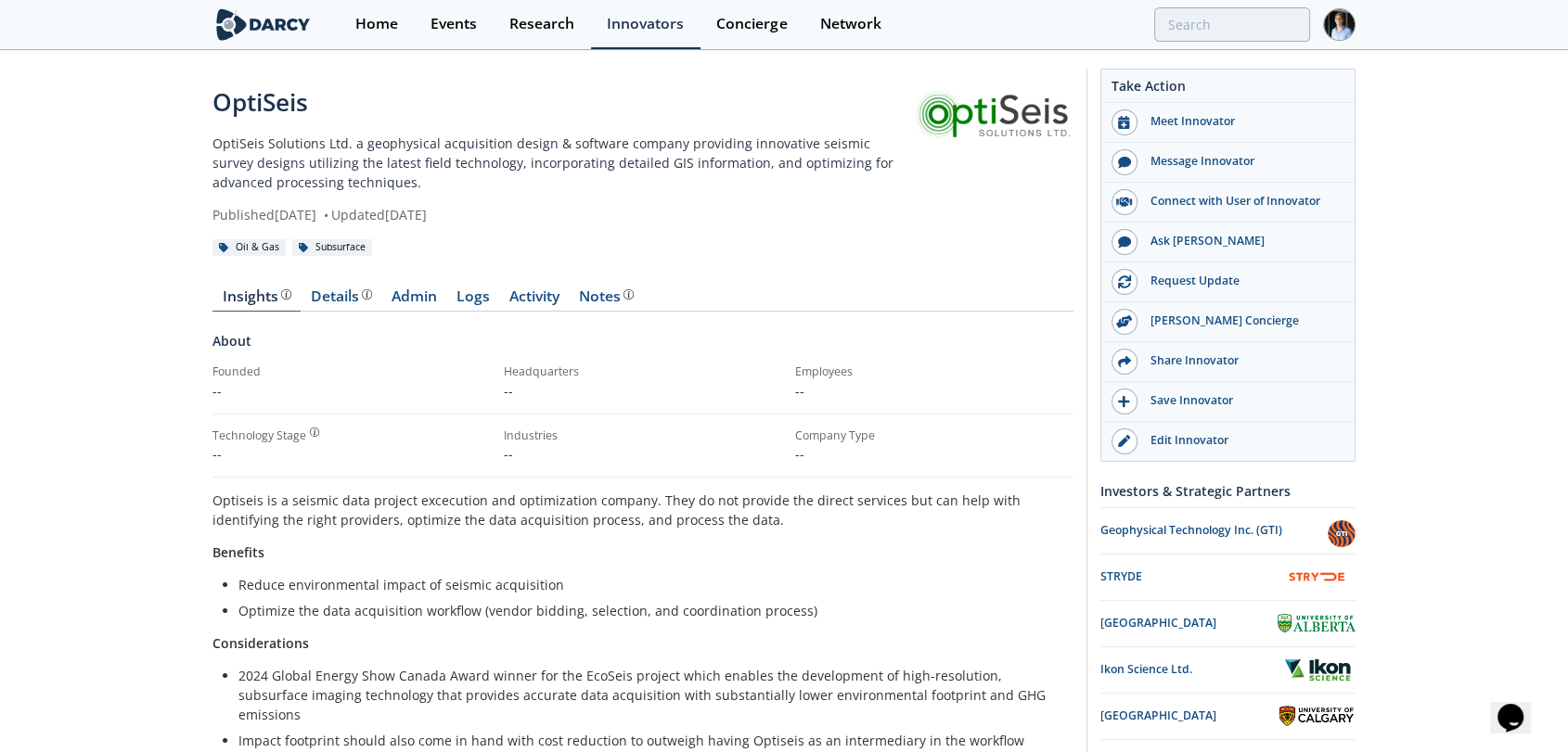 scroll, scrollTop: 0, scrollLeft: 0, axis: both 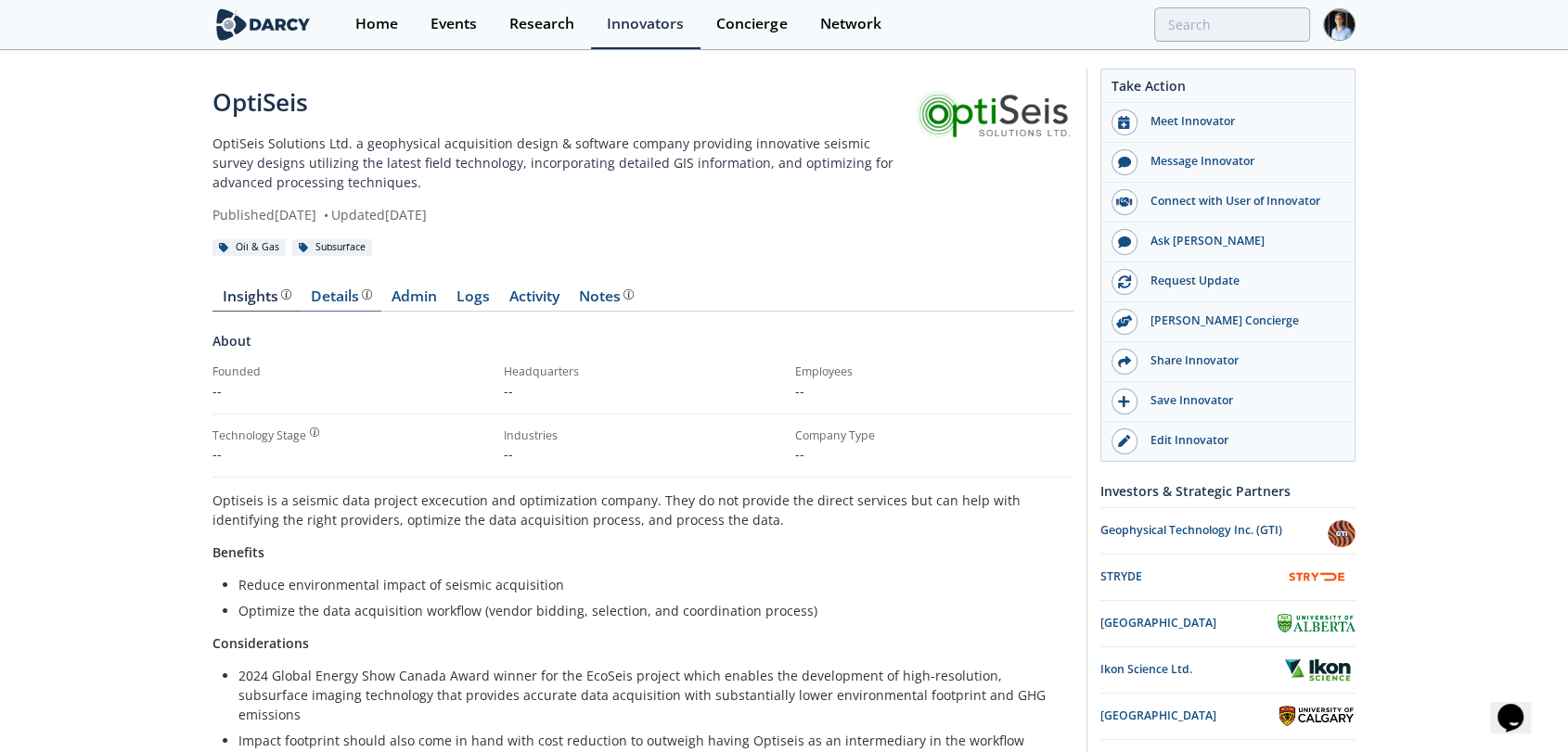 click on "Details" at bounding box center (341, 297) 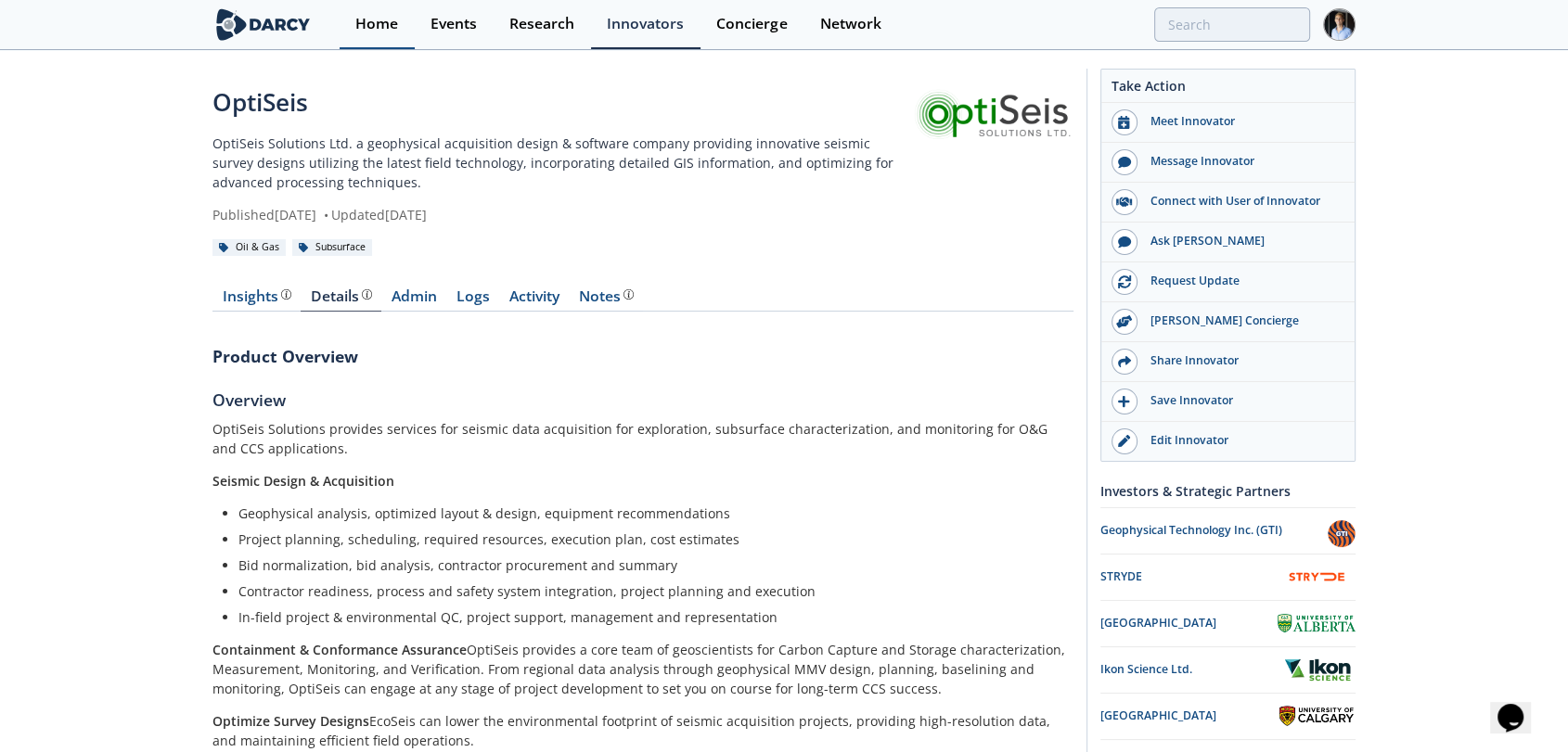 click on "Home" at bounding box center (377, 24) 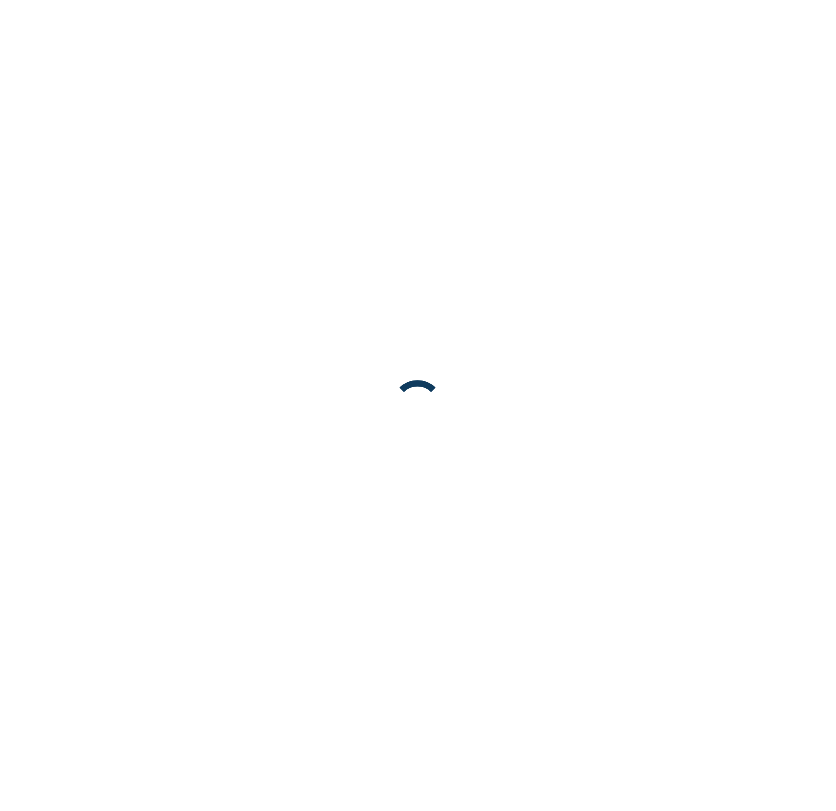 scroll, scrollTop: 0, scrollLeft: 0, axis: both 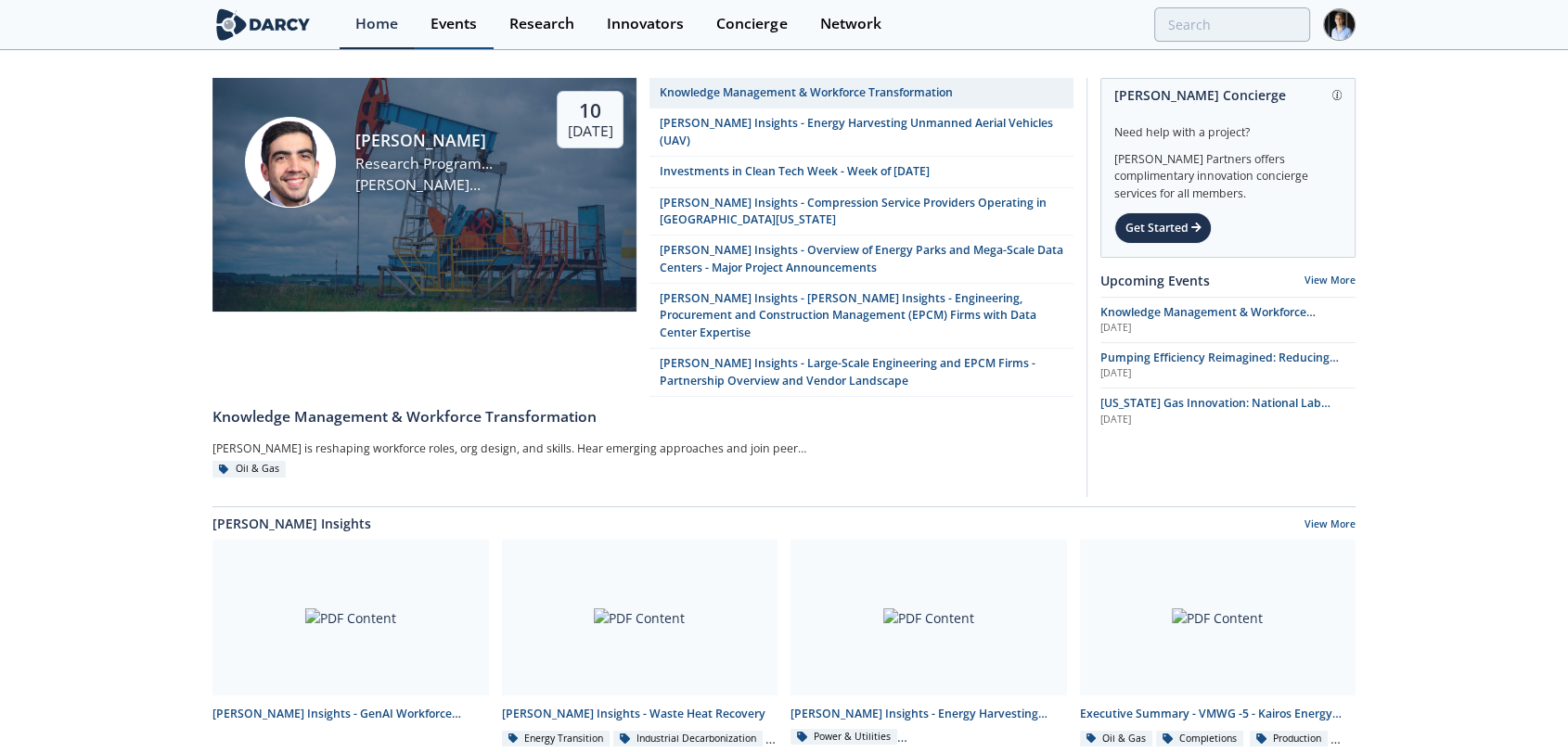 click on "Events" at bounding box center (454, 24) 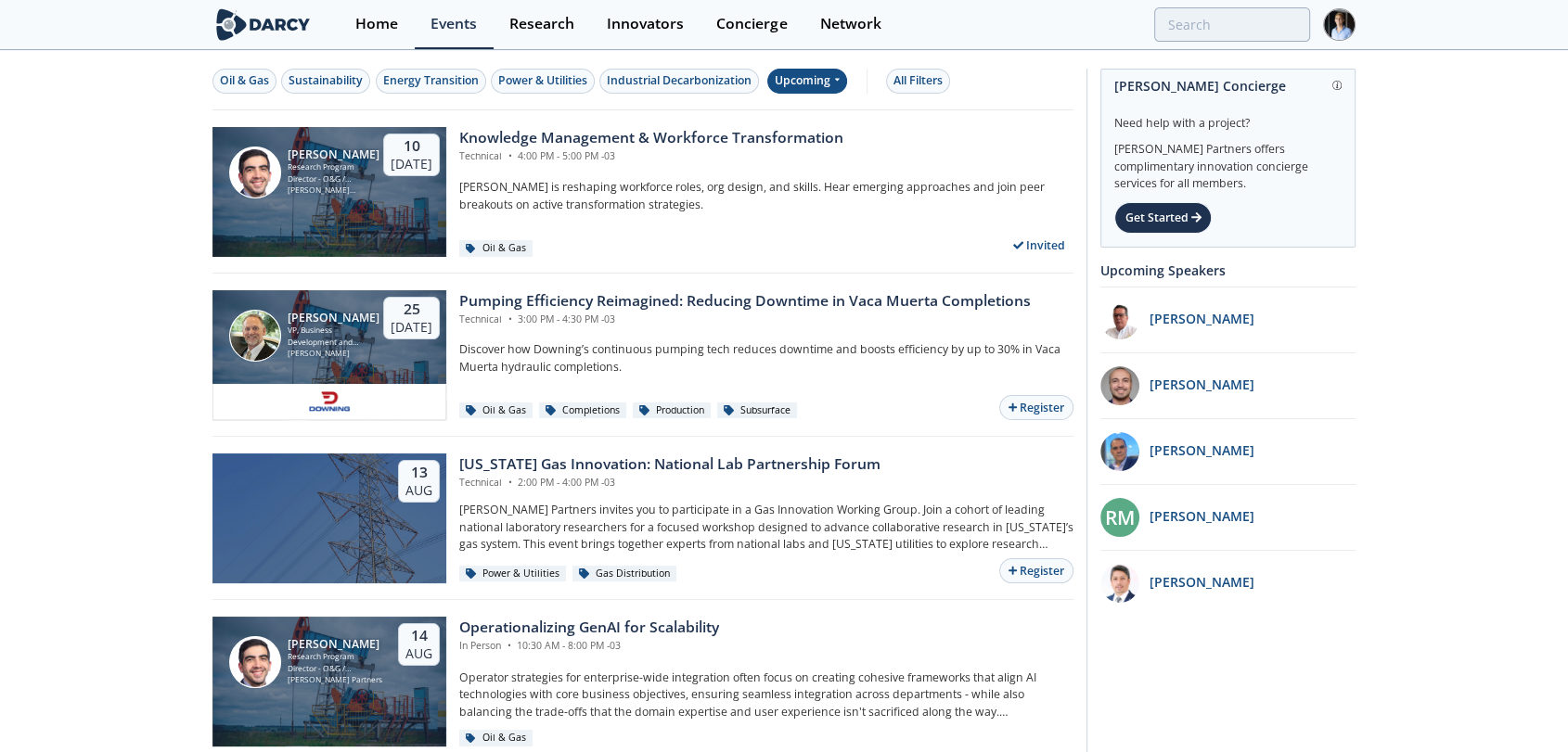 click on "Upcoming" at bounding box center (807, 81) 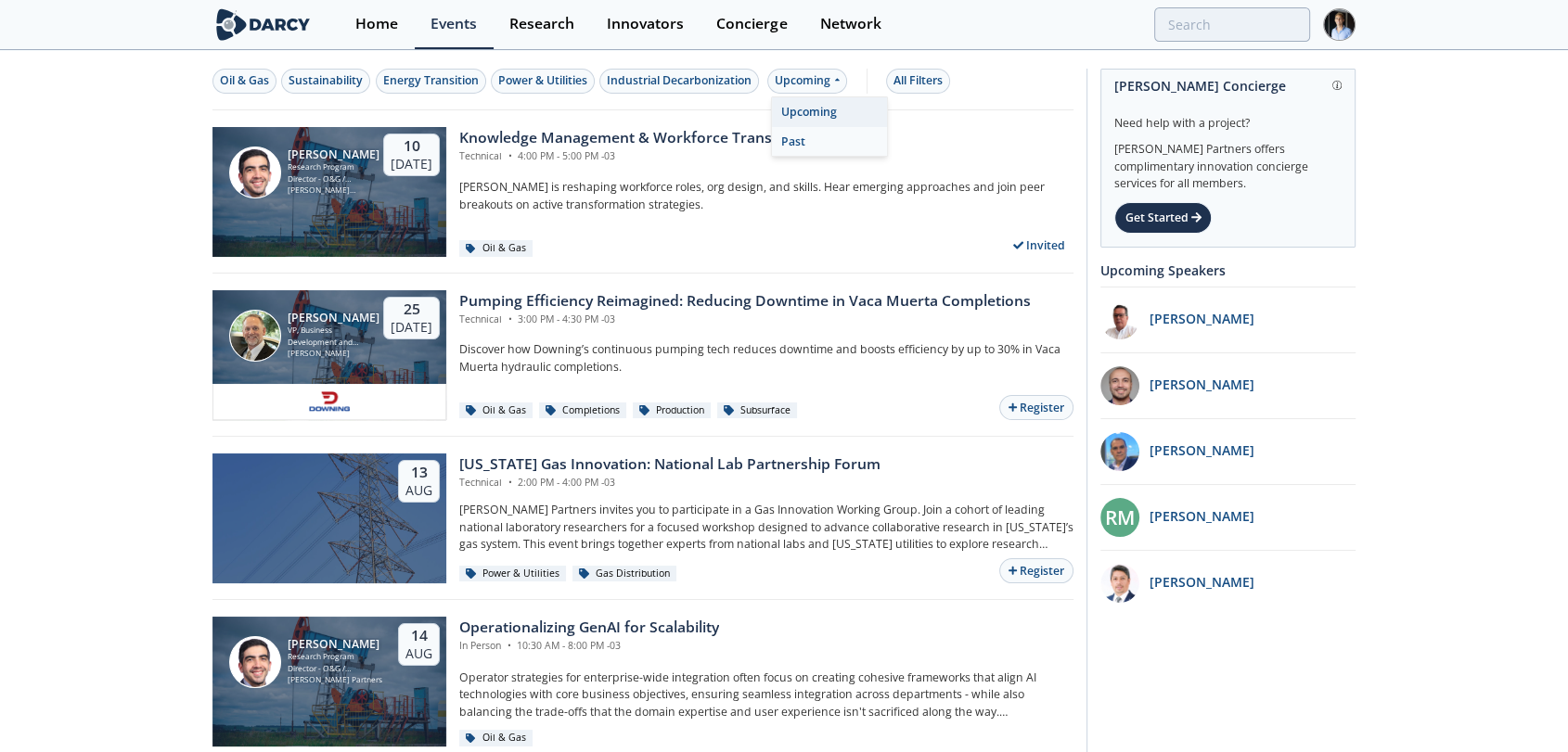 click on "Past" at bounding box center (829, 142) 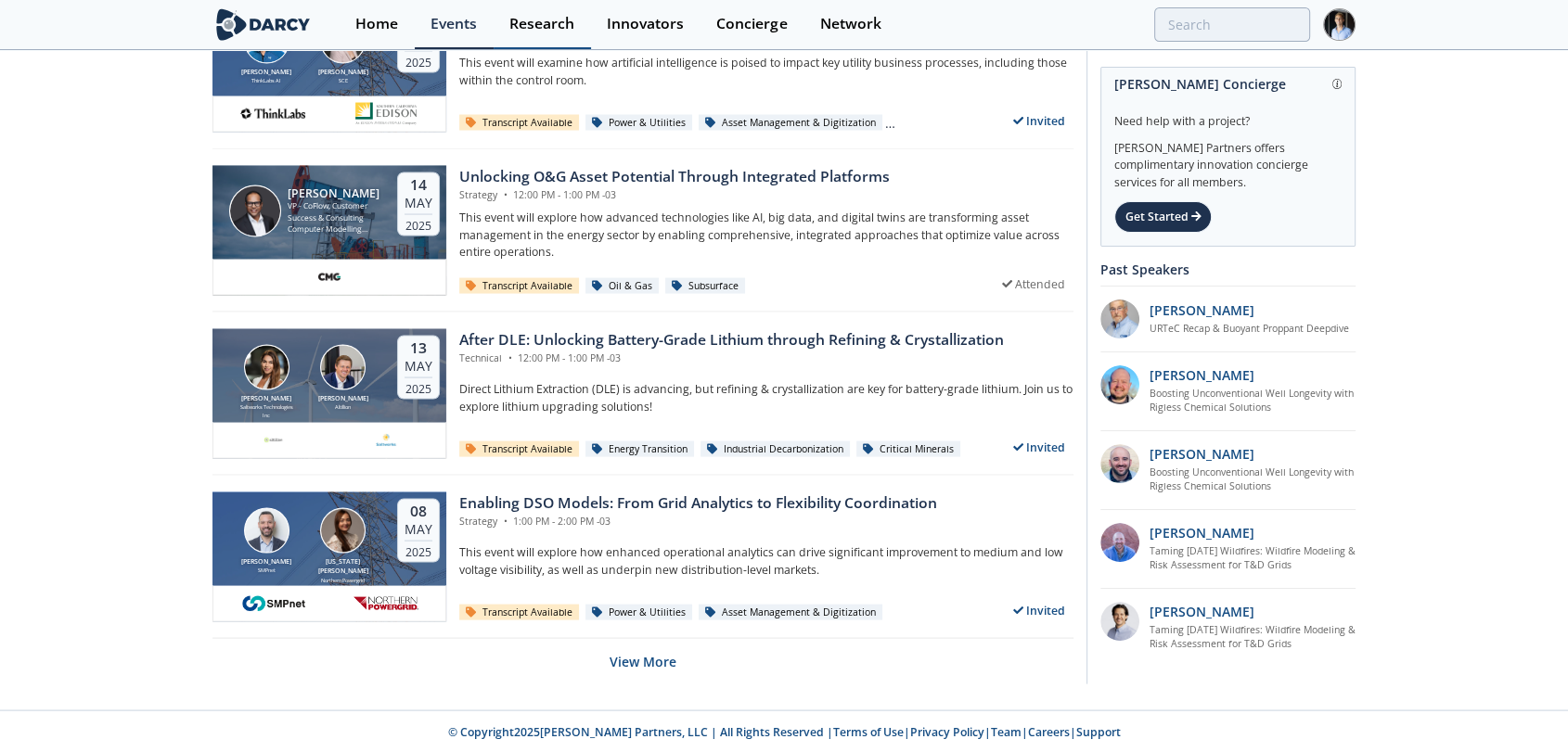 scroll, scrollTop: 3550, scrollLeft: 0, axis: vertical 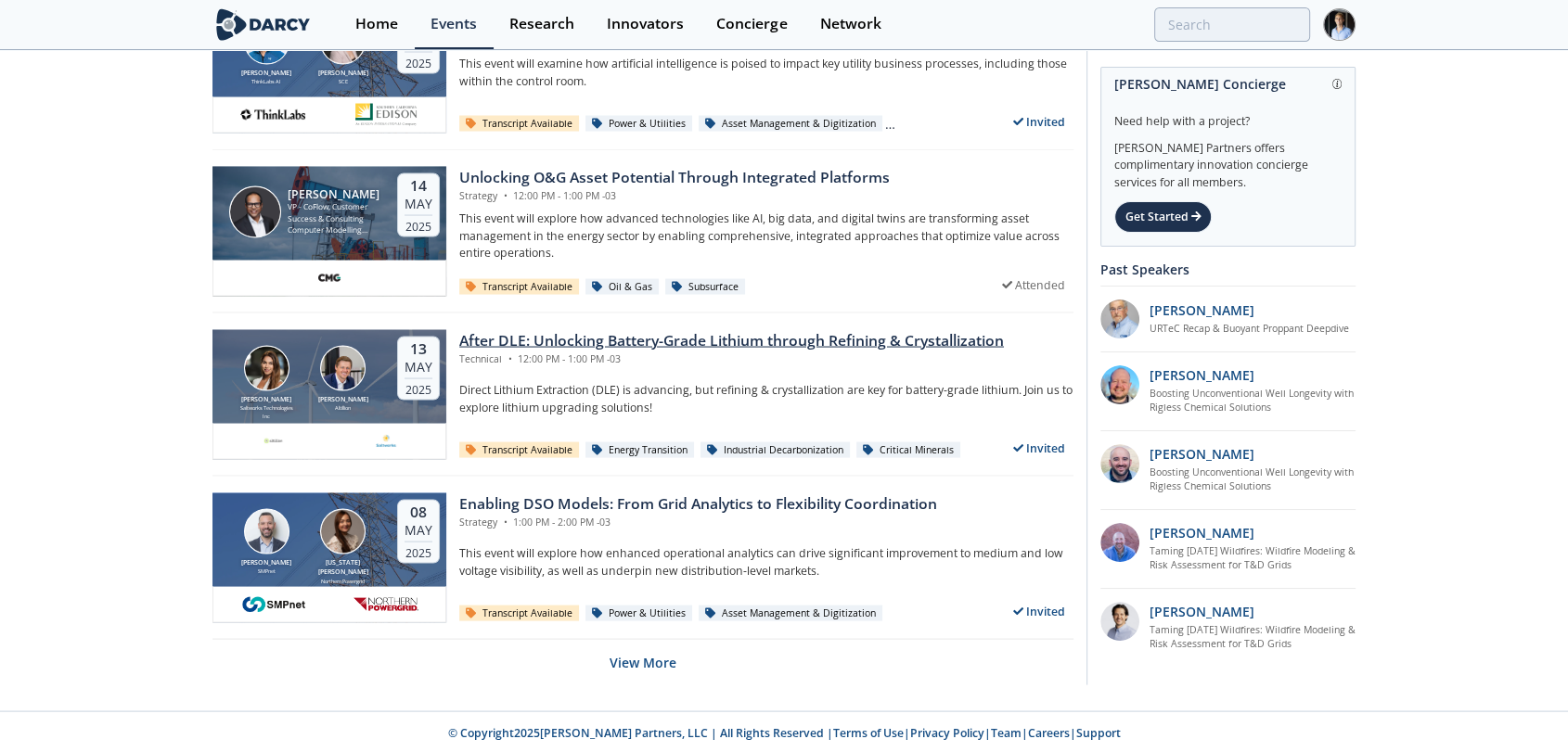 click on "After DLE: Unlocking Battery-Grade Lithium through Refining & Crystallization" at bounding box center (731, 341) 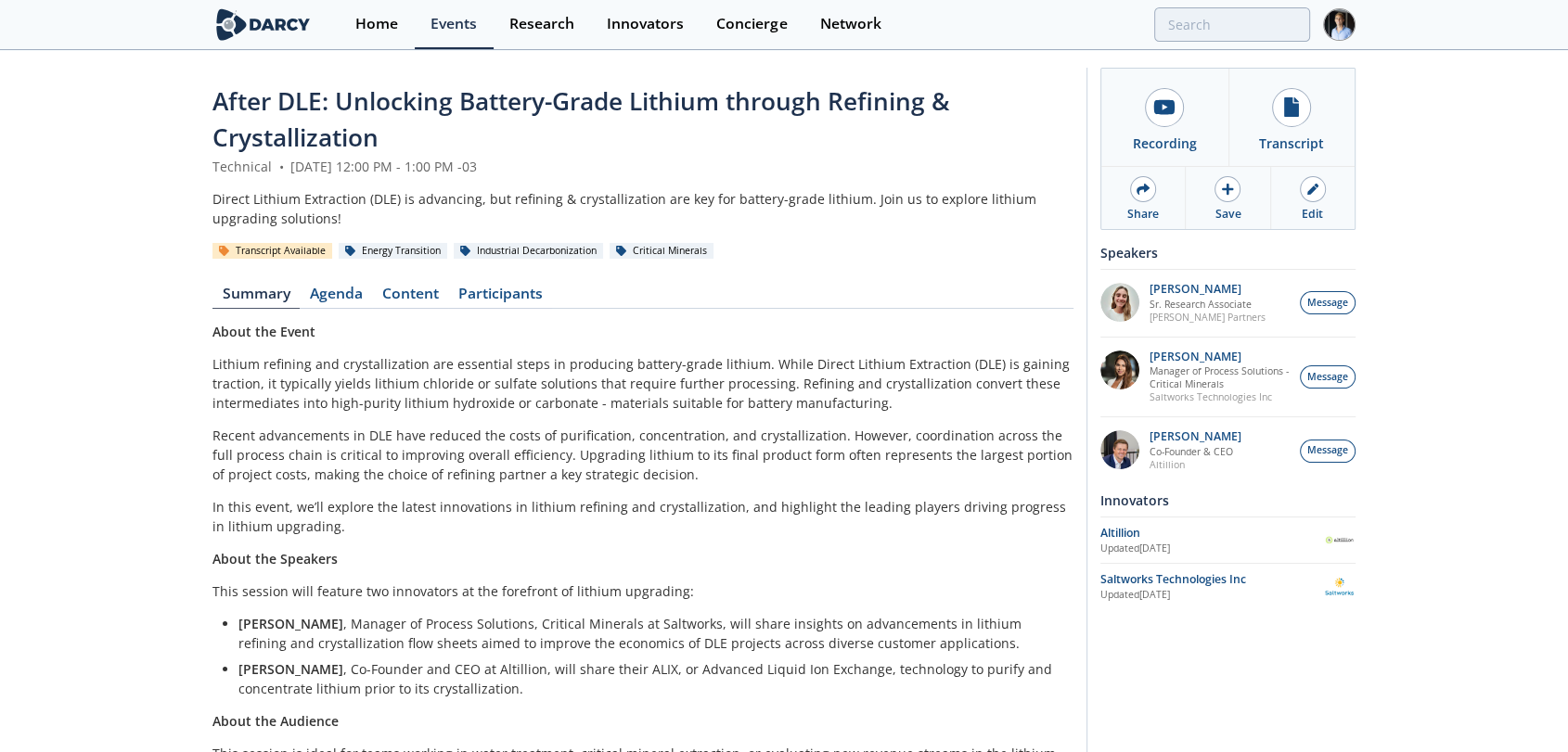 scroll, scrollTop: 0, scrollLeft: 0, axis: both 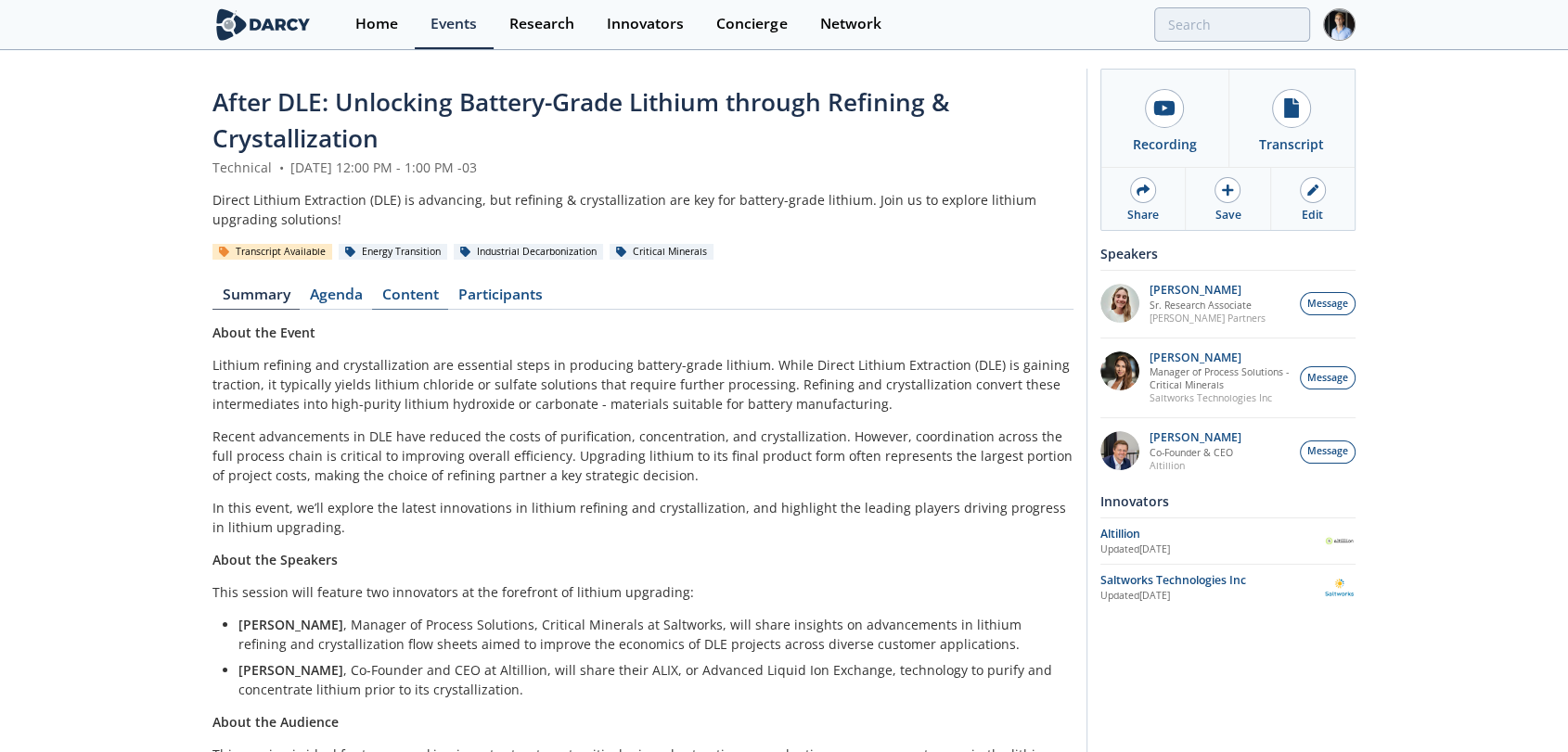 click on "Content" at bounding box center [410, 299] 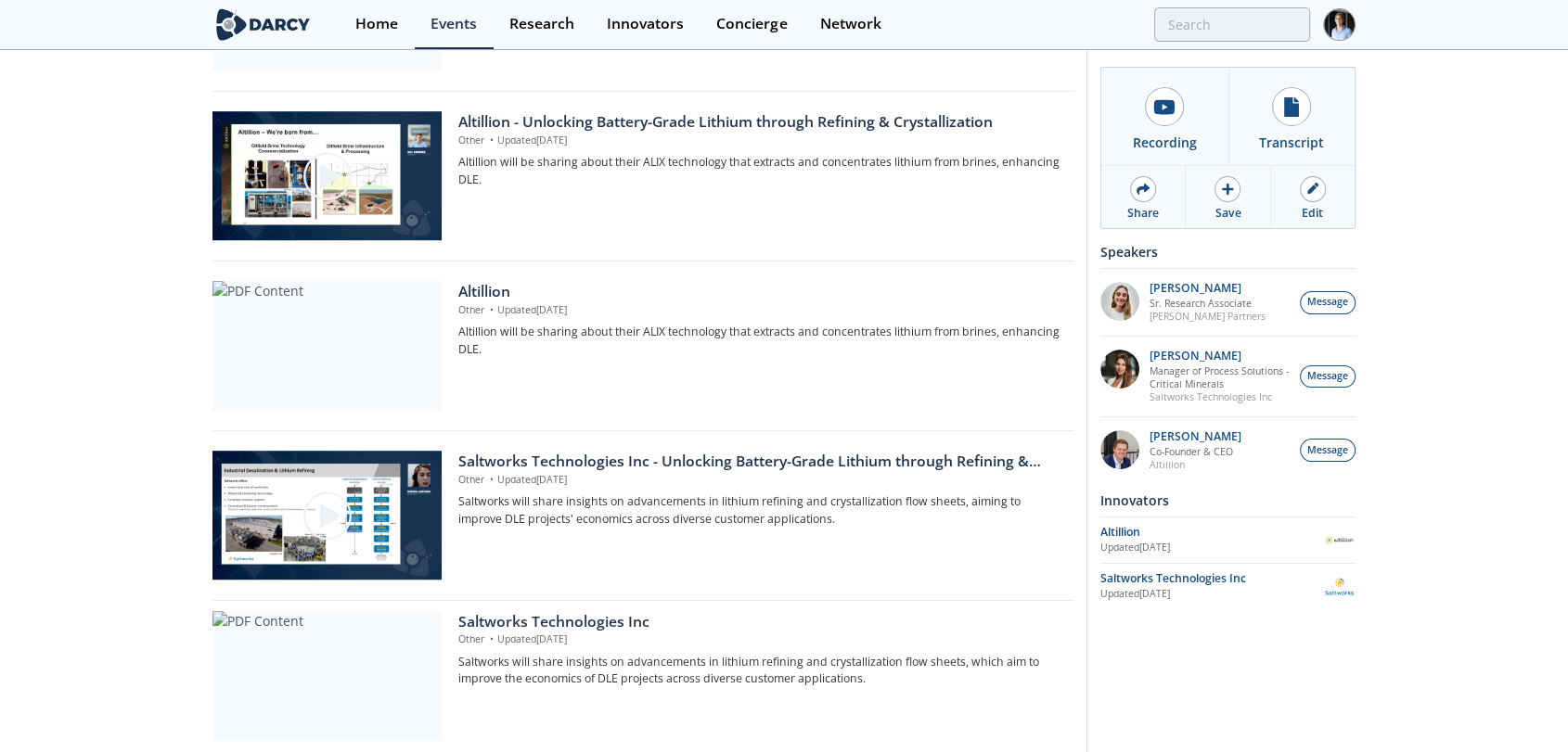 scroll, scrollTop: 1140, scrollLeft: 0, axis: vertical 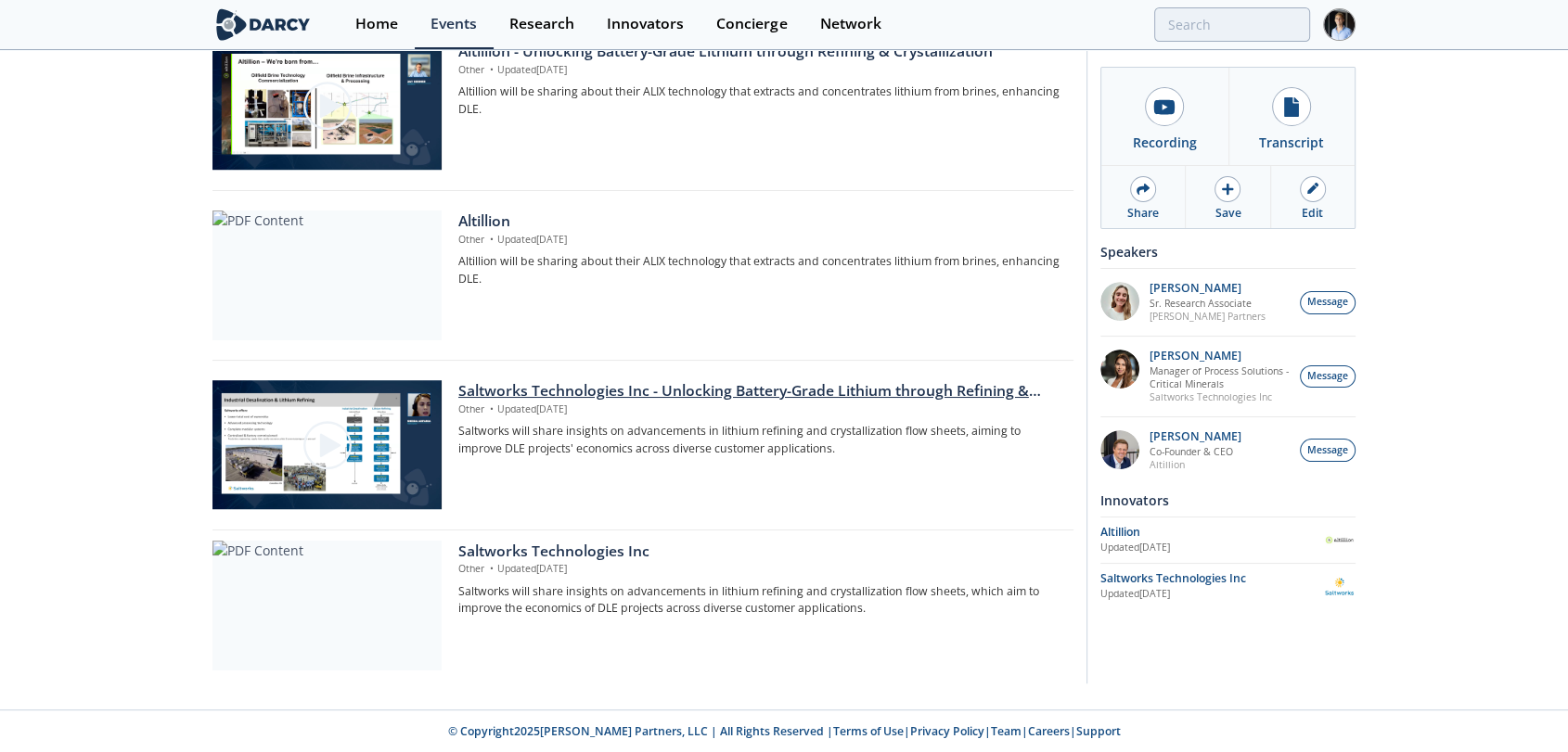 click at bounding box center (328, 445) 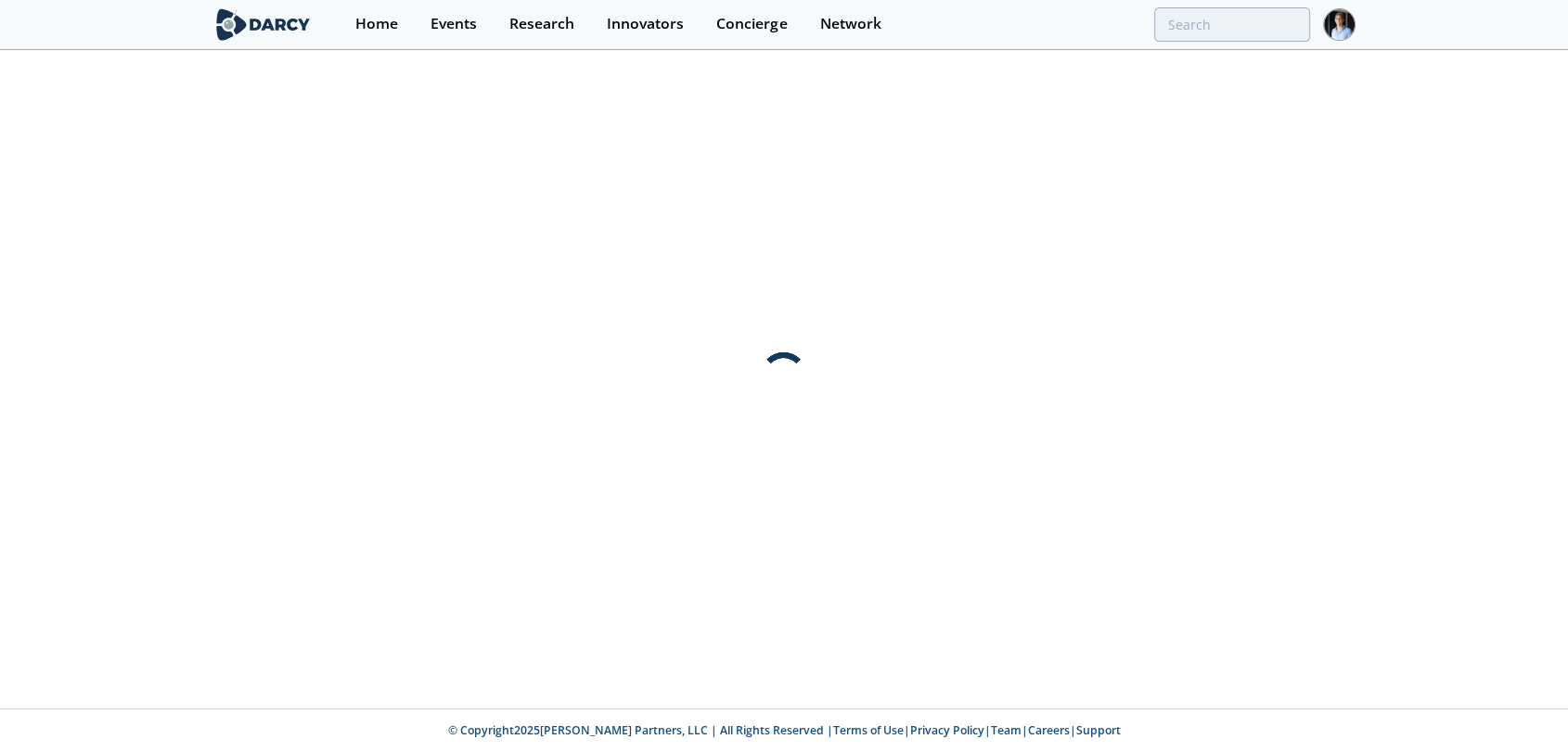 scroll, scrollTop: 0, scrollLeft: 0, axis: both 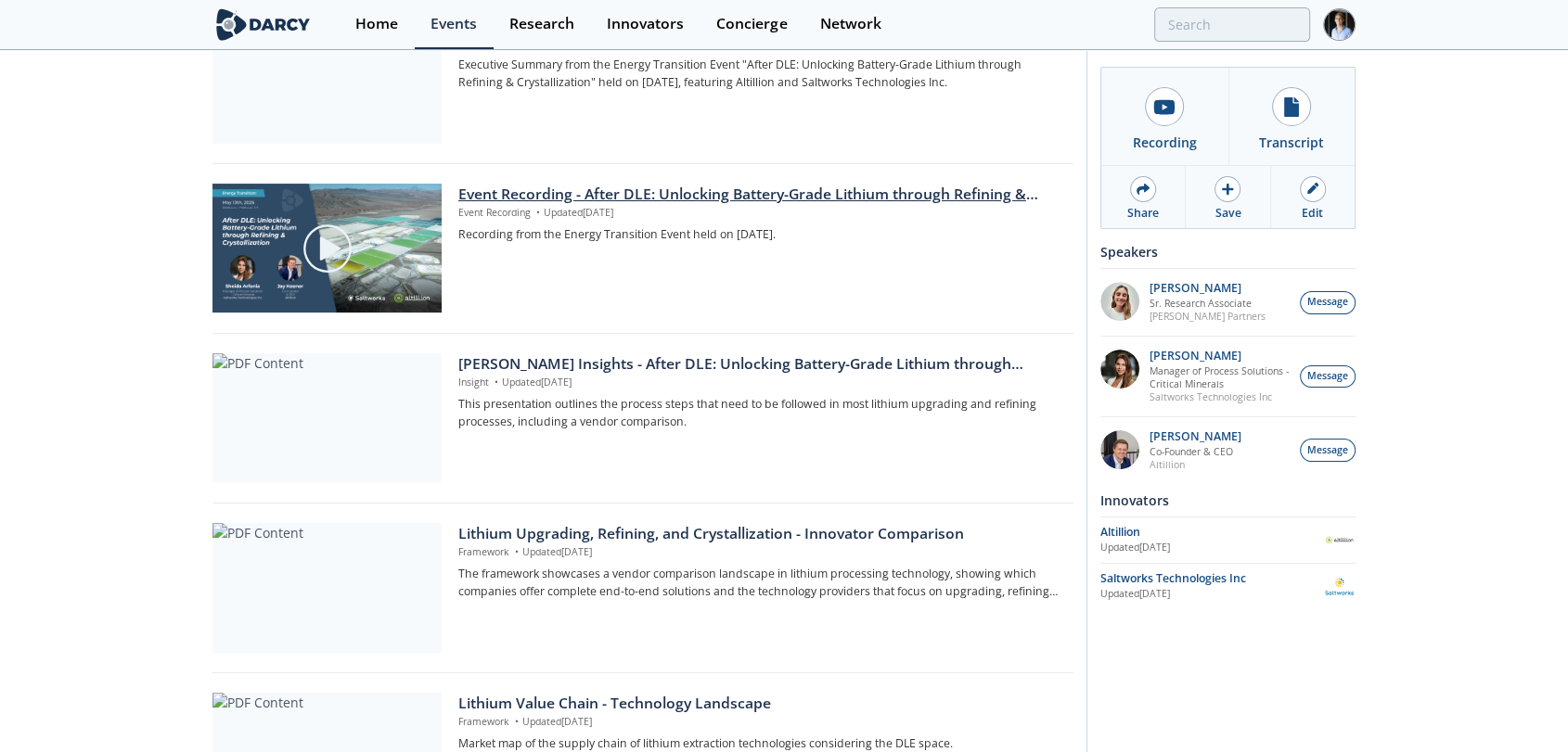 click on "Event Recording - After DLE: Unlocking Battery-Grade Lithium through Refining & Crystallization" at bounding box center (759, 195) 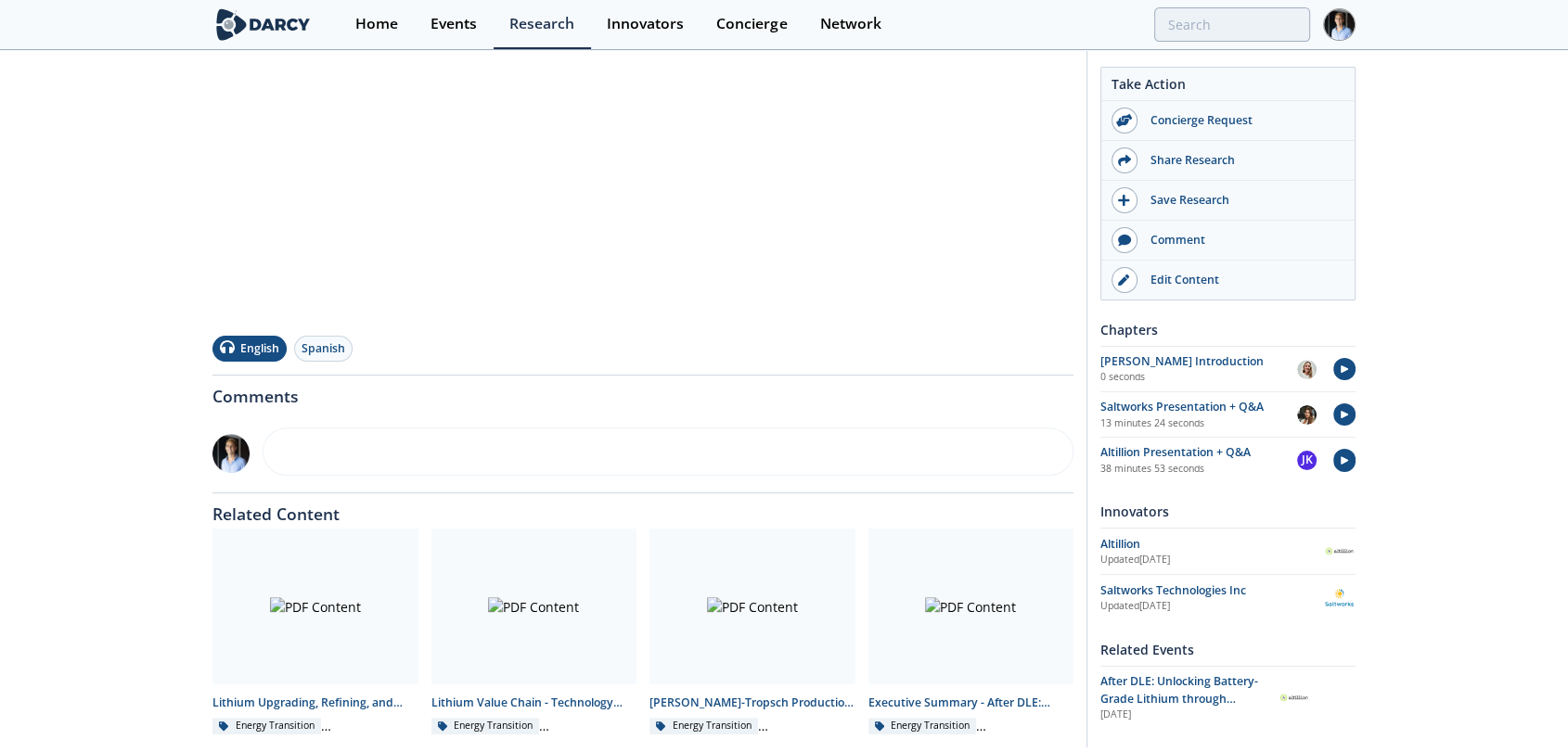 scroll, scrollTop: 506, scrollLeft: 0, axis: vertical 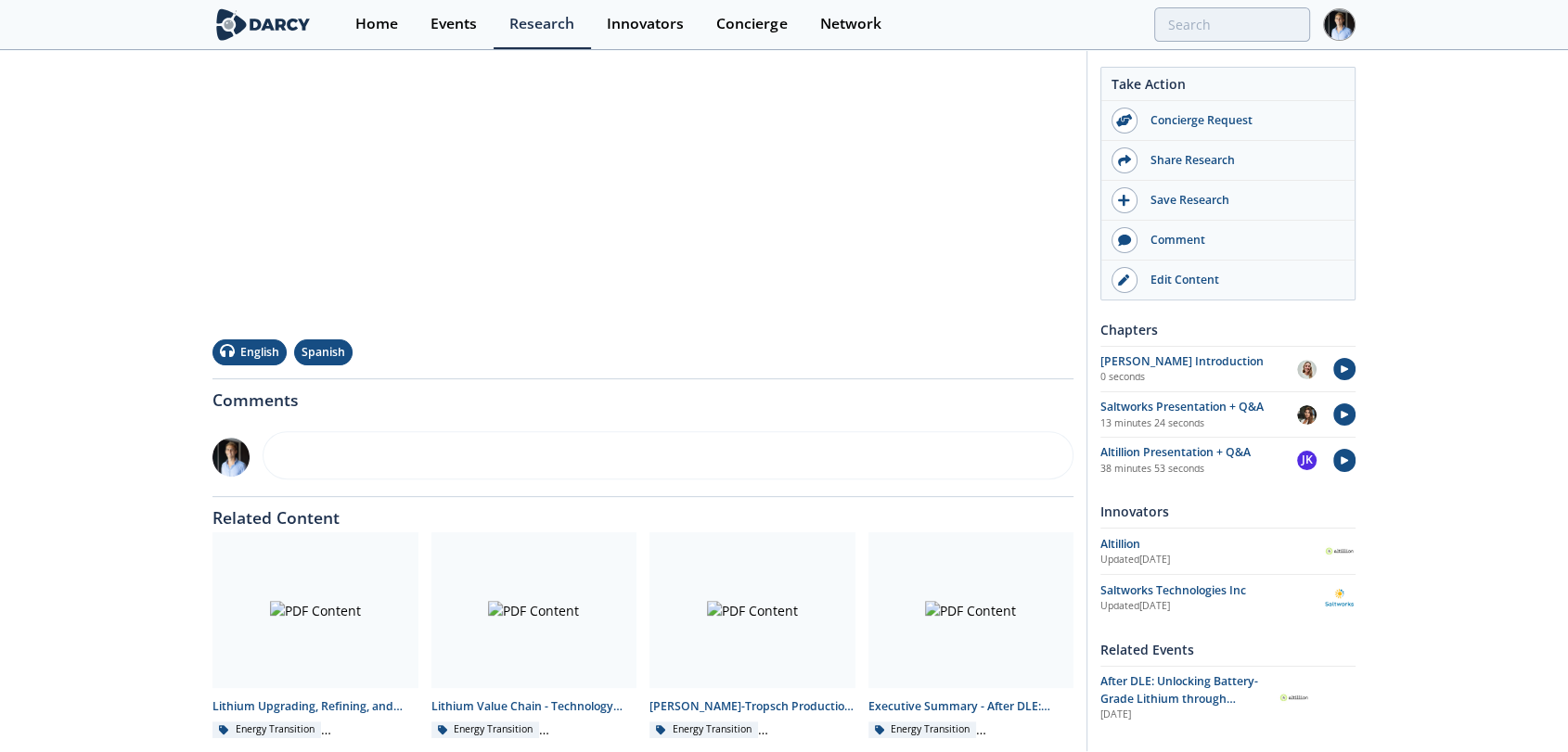 click on "Spanish" at bounding box center (323, 351) 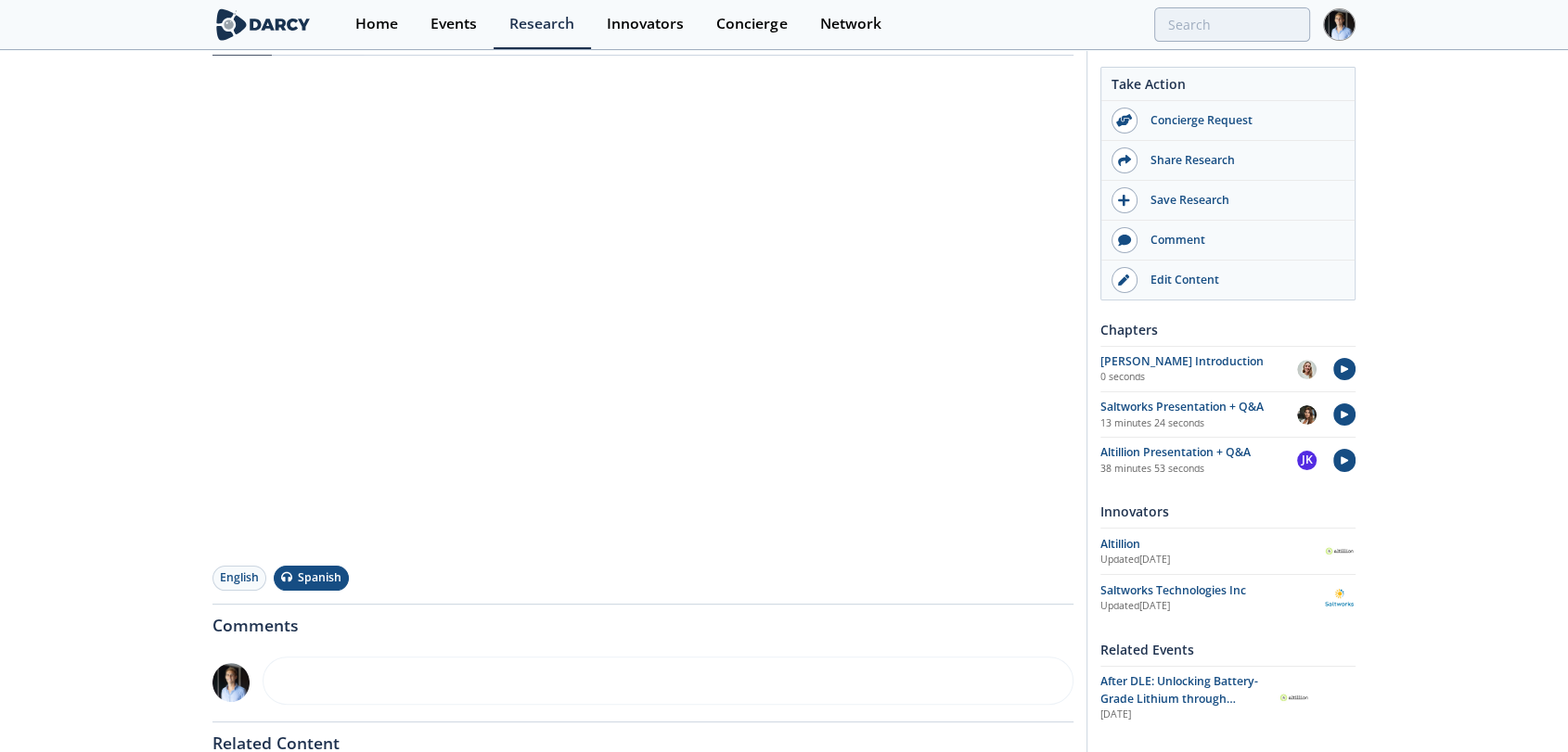 scroll, scrollTop: 263, scrollLeft: 0, axis: vertical 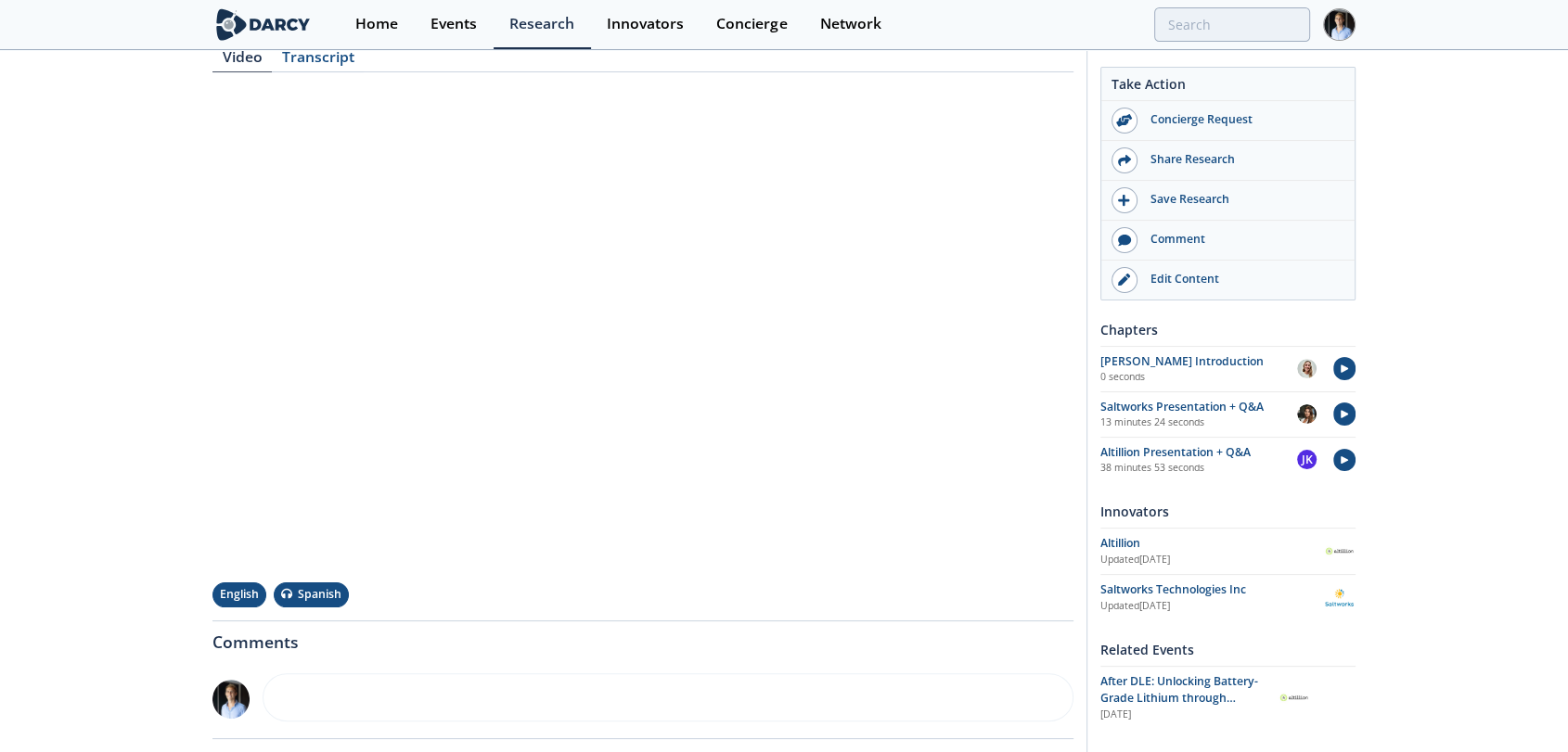 click on "English" at bounding box center (239, 594) 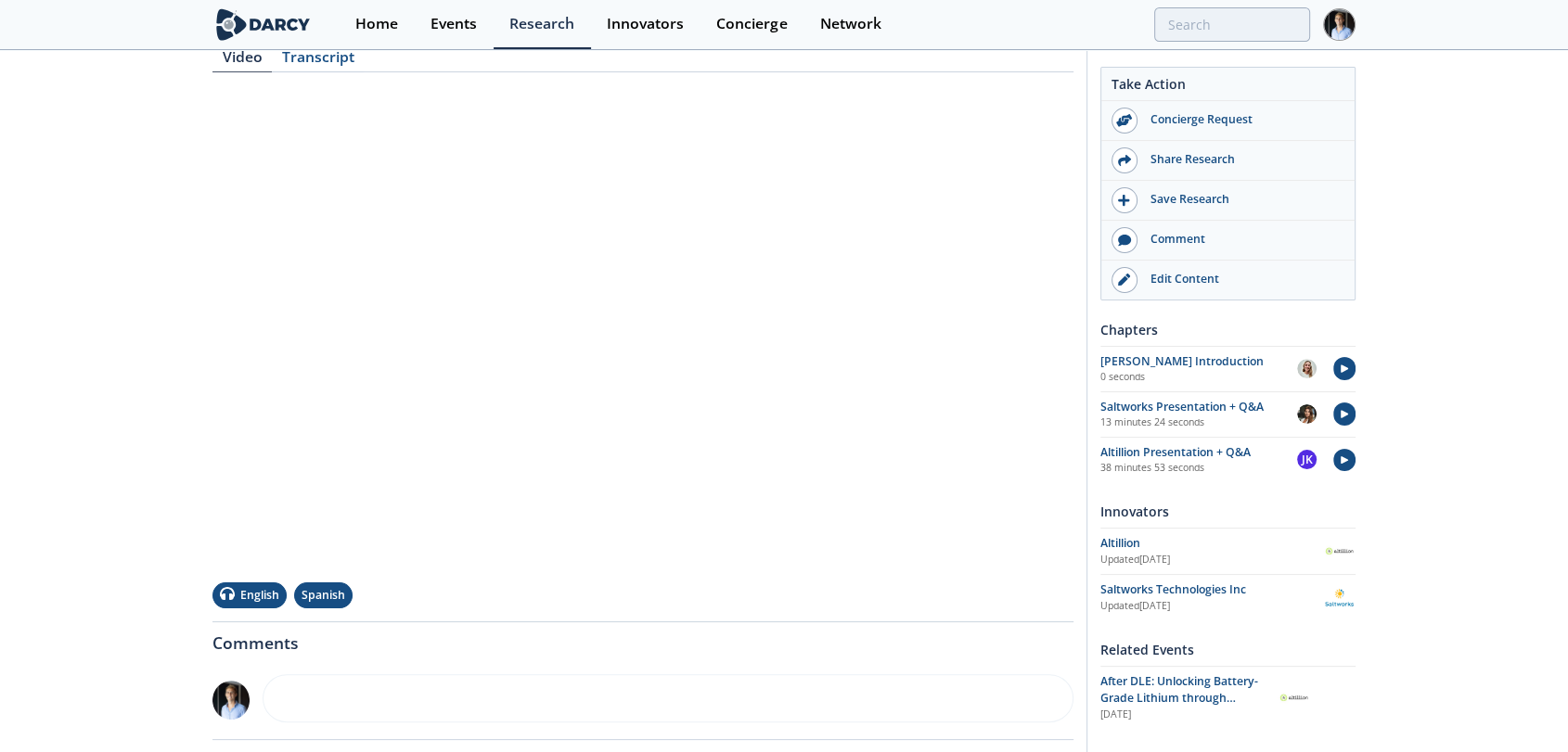click on "Spanish" at bounding box center [323, 594] 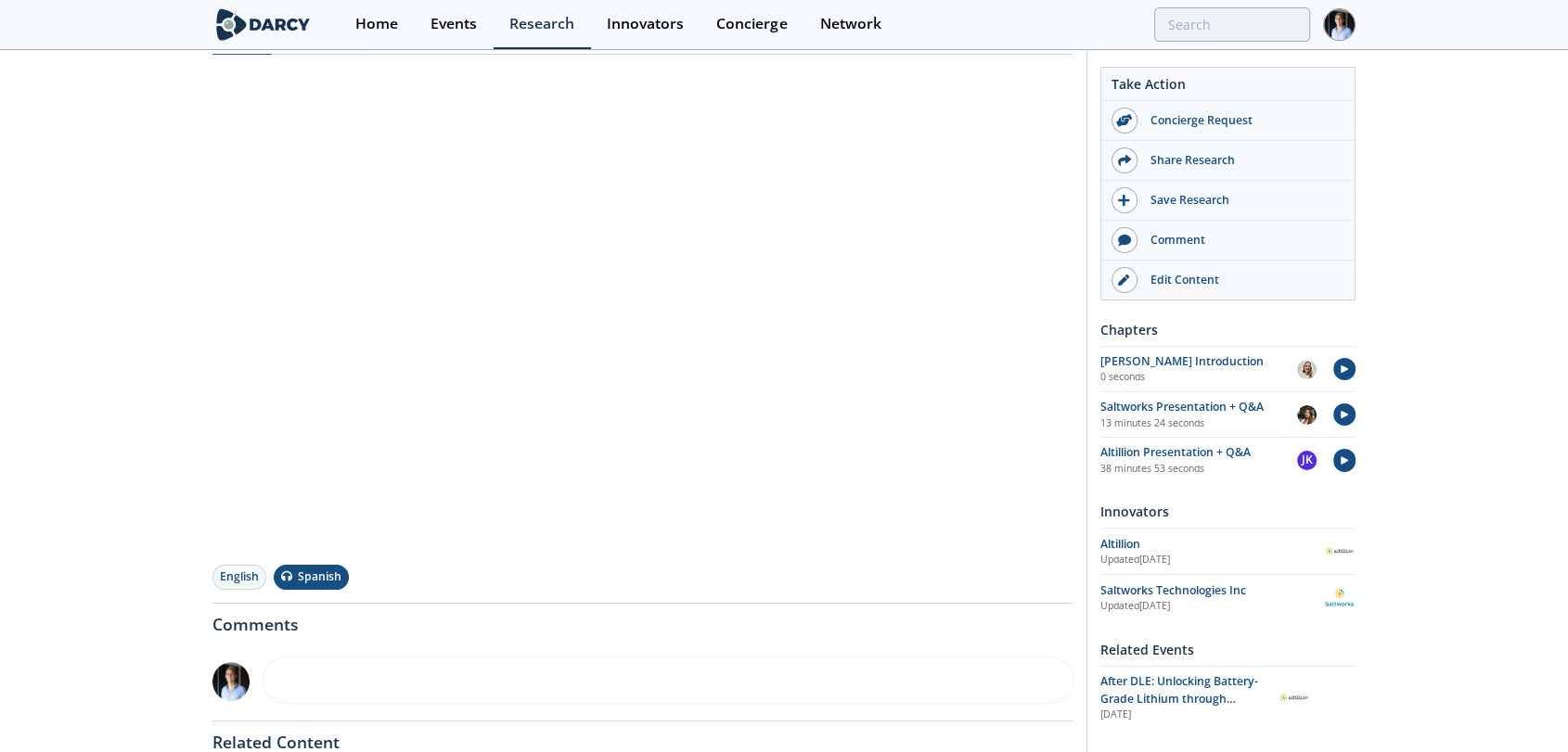 scroll, scrollTop: 213, scrollLeft: 0, axis: vertical 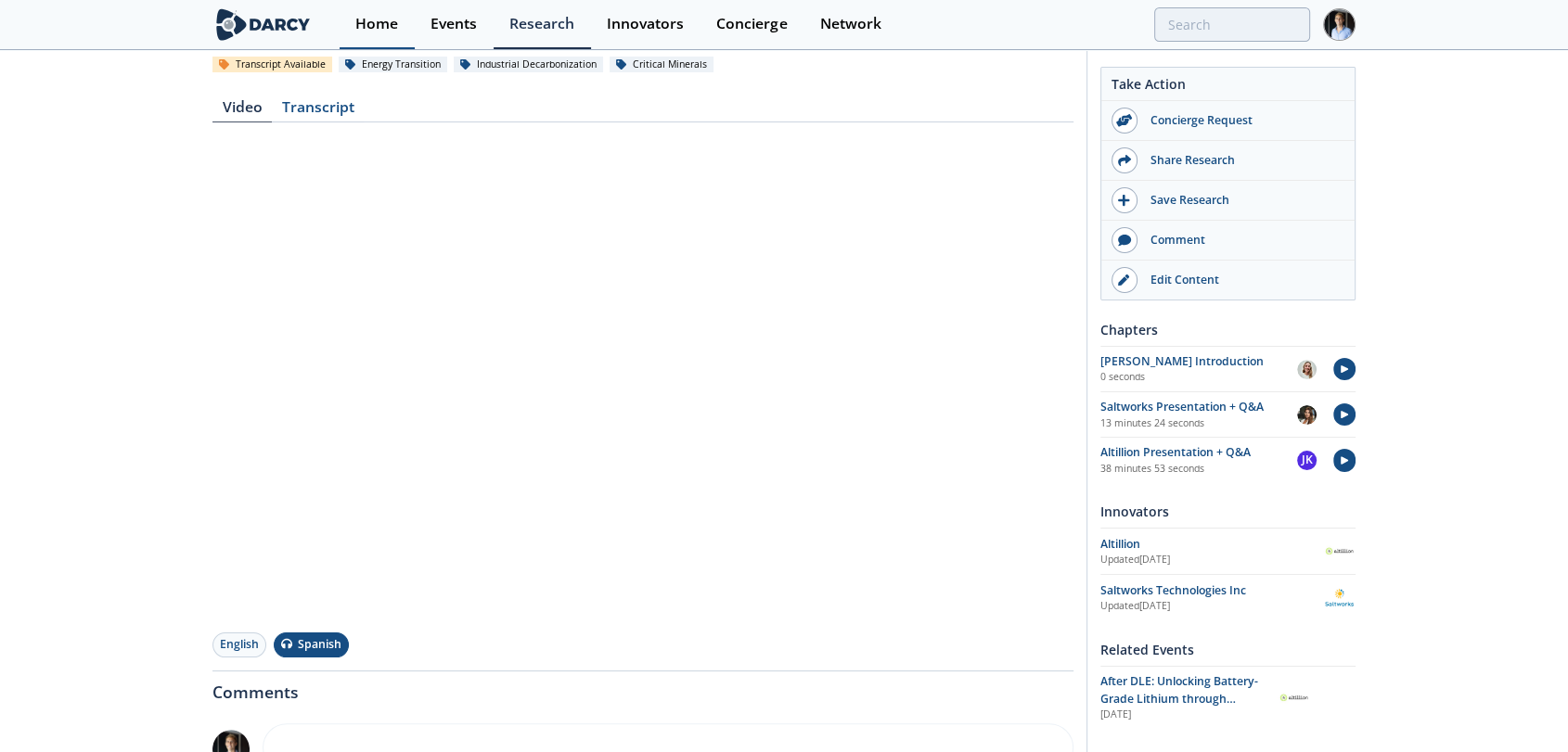 click on "Home" at bounding box center (377, 24) 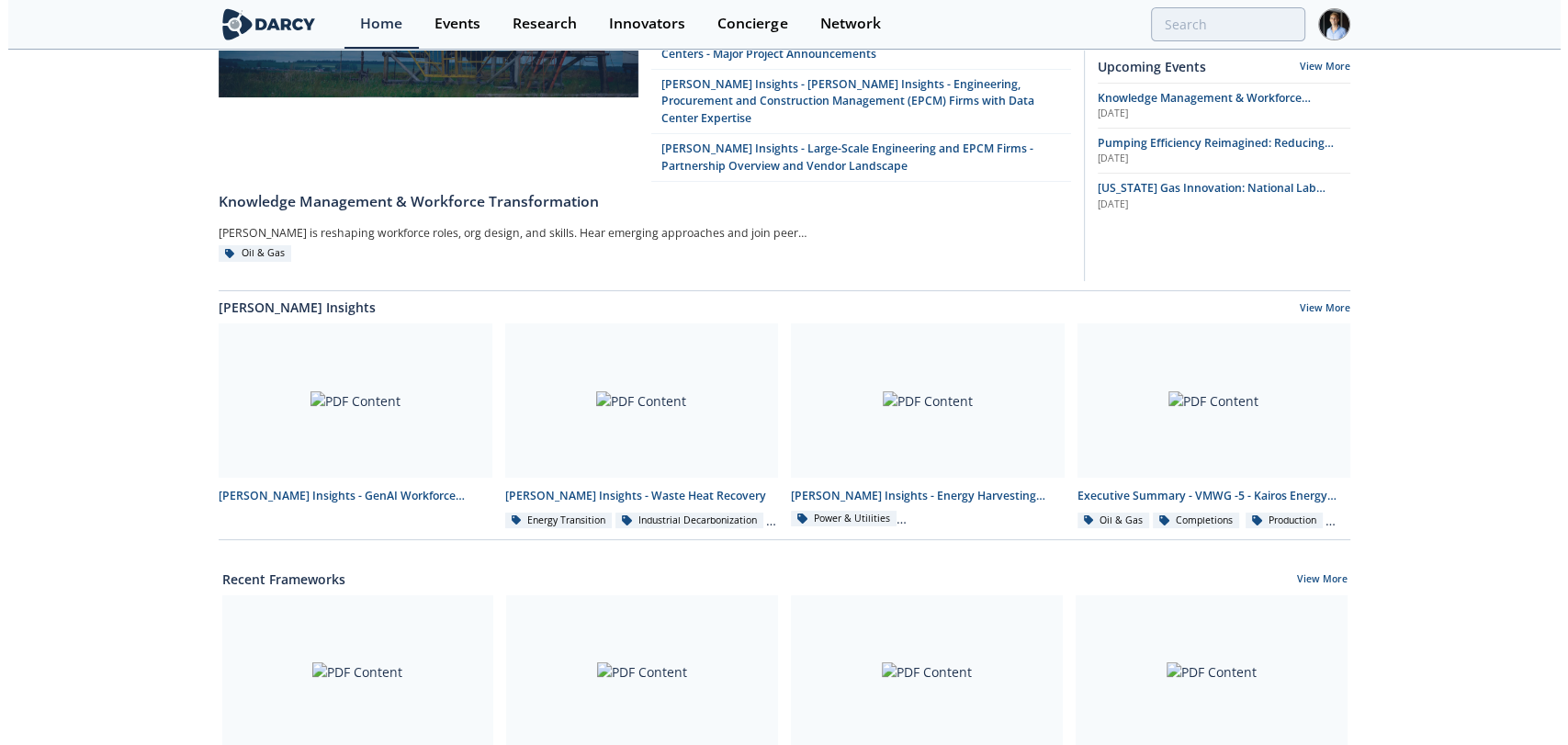 scroll, scrollTop: 0, scrollLeft: 0, axis: both 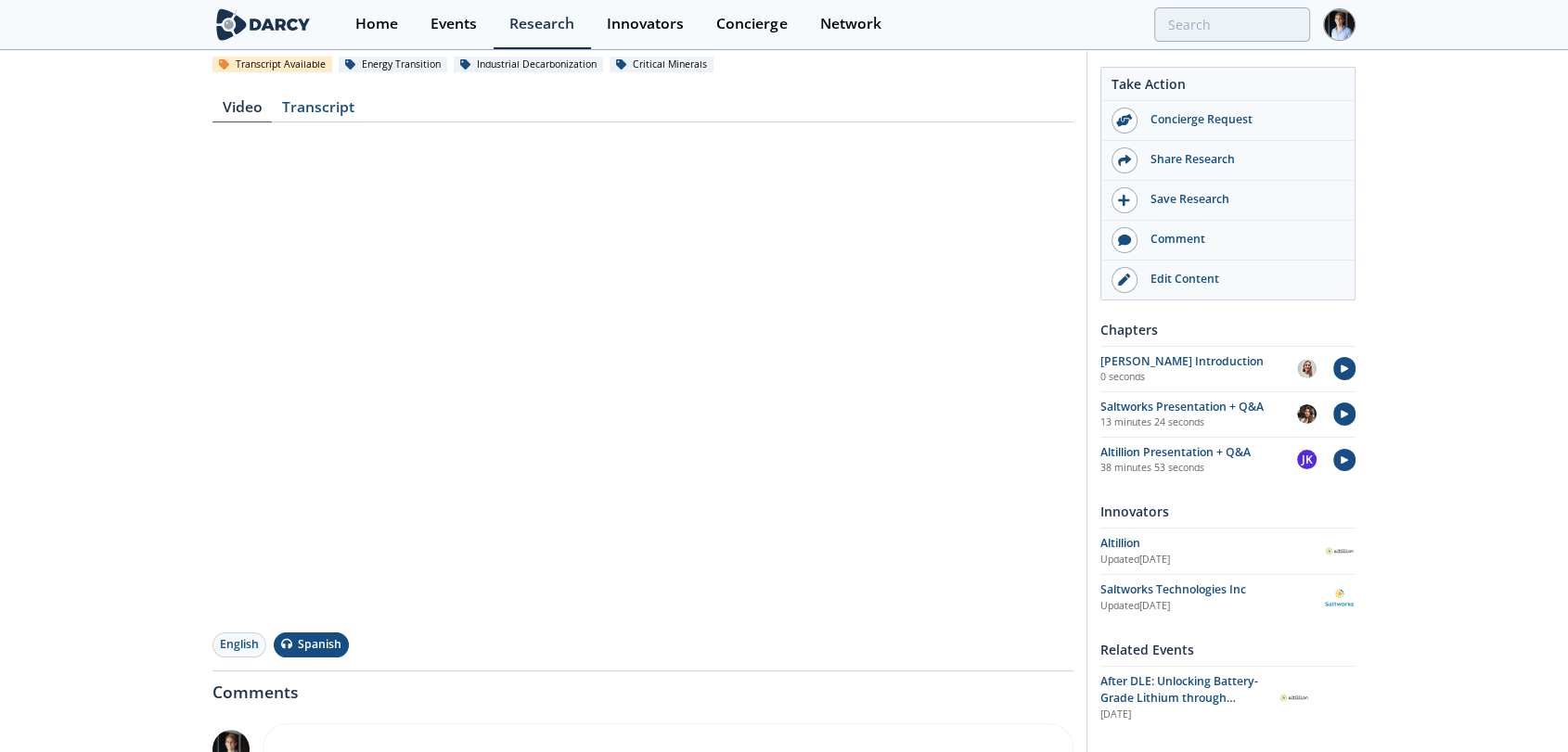 click at bounding box center [1339, 24] 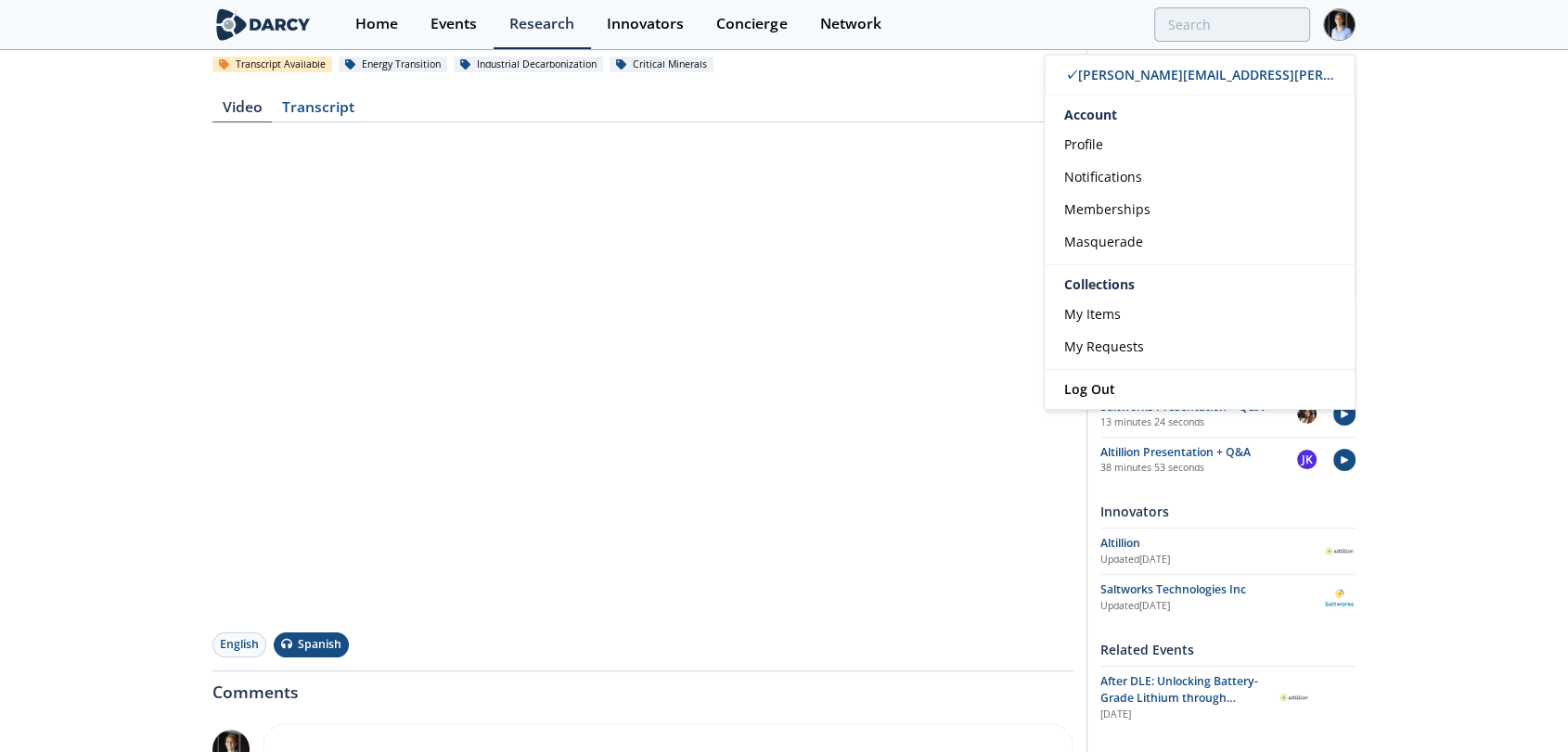 click on "Event Recording - After DLE: Unlocking Battery-Grade Lithium through Refining & Crystallization
Event Recording
•
Updated  May 19, 2025
Recording from the Energy Transition Event held on May 13th, 2025.
Darcy Partners
Transcript Available
Energy Transition
Industrial Decarbonization" 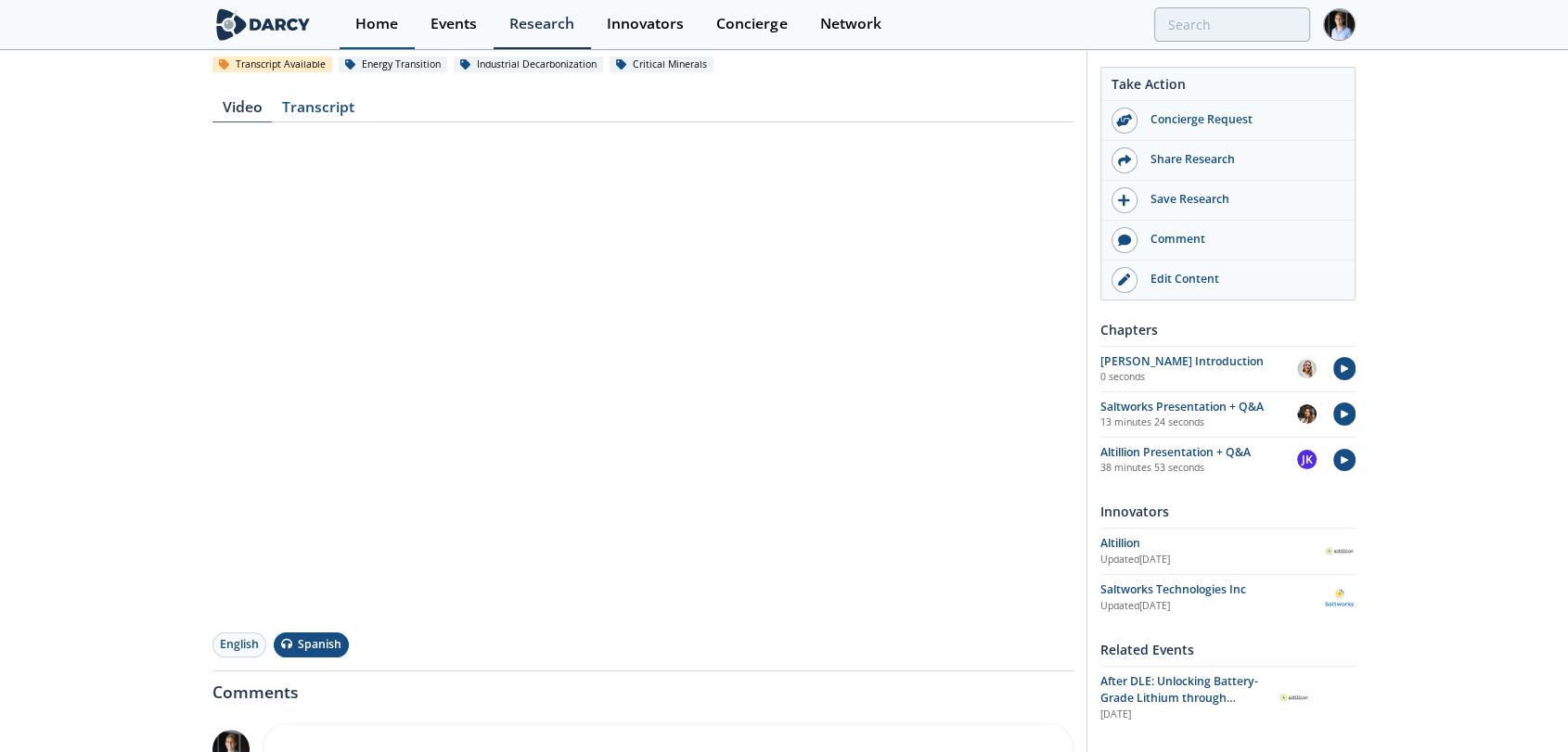 click on "Home" at bounding box center (377, 24) 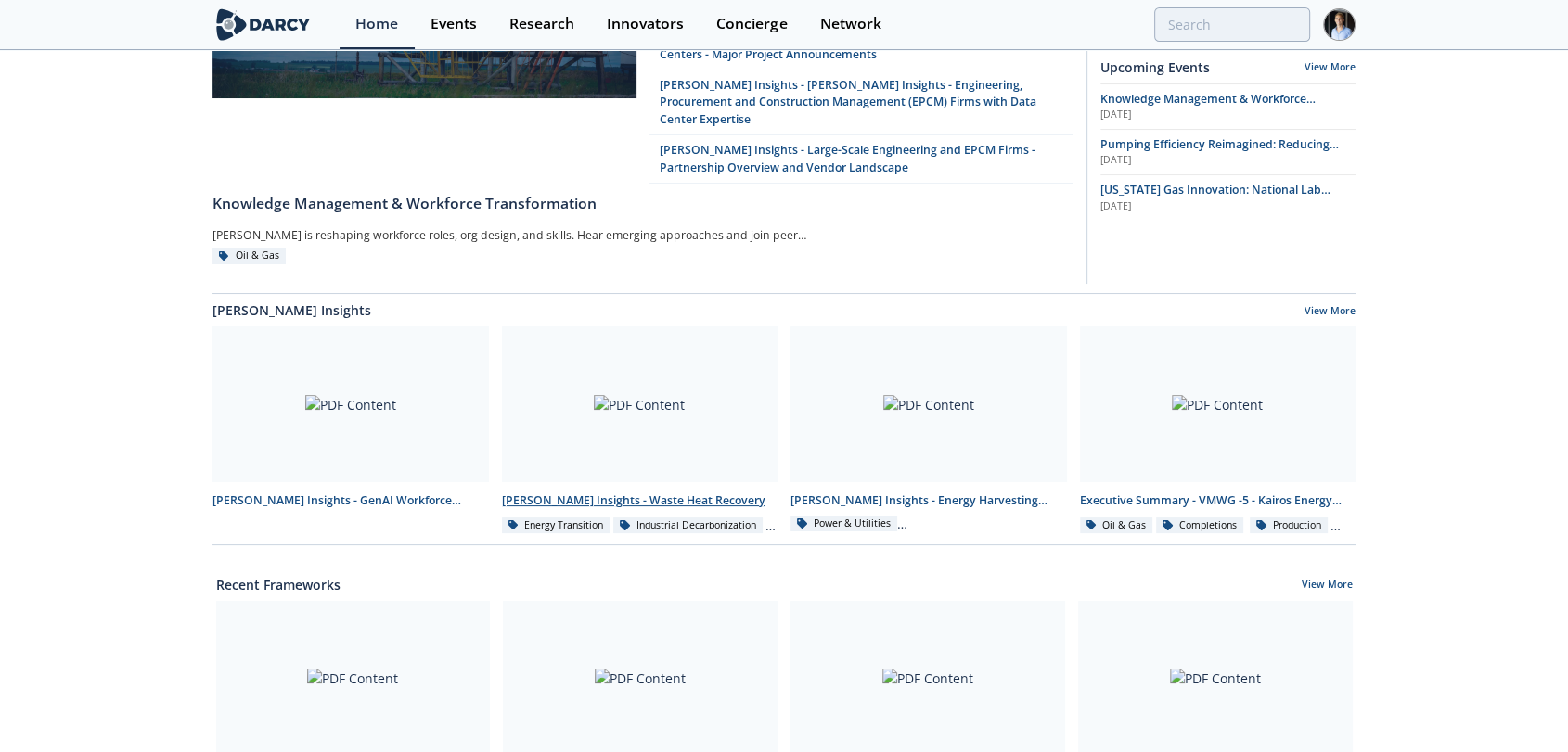 scroll, scrollTop: 0, scrollLeft: 0, axis: both 